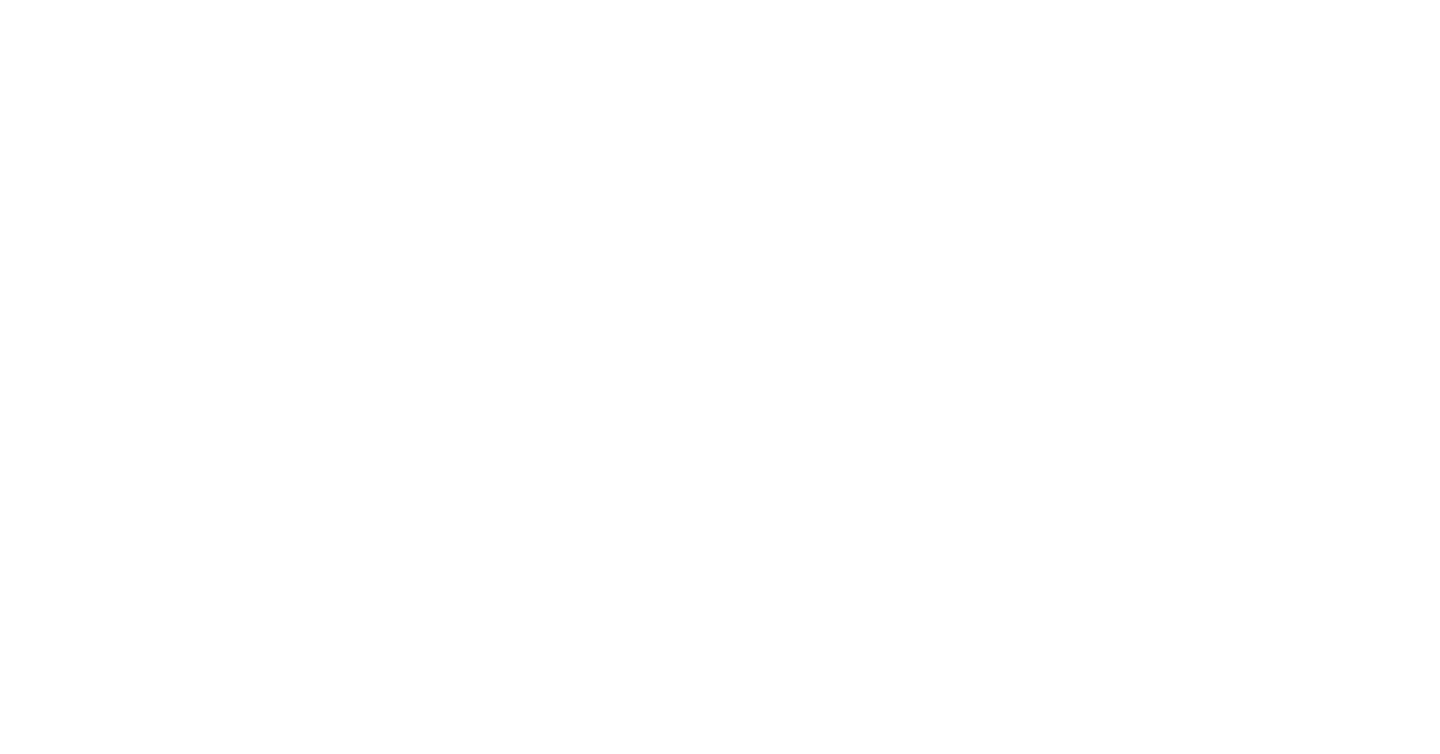 scroll, scrollTop: 0, scrollLeft: 0, axis: both 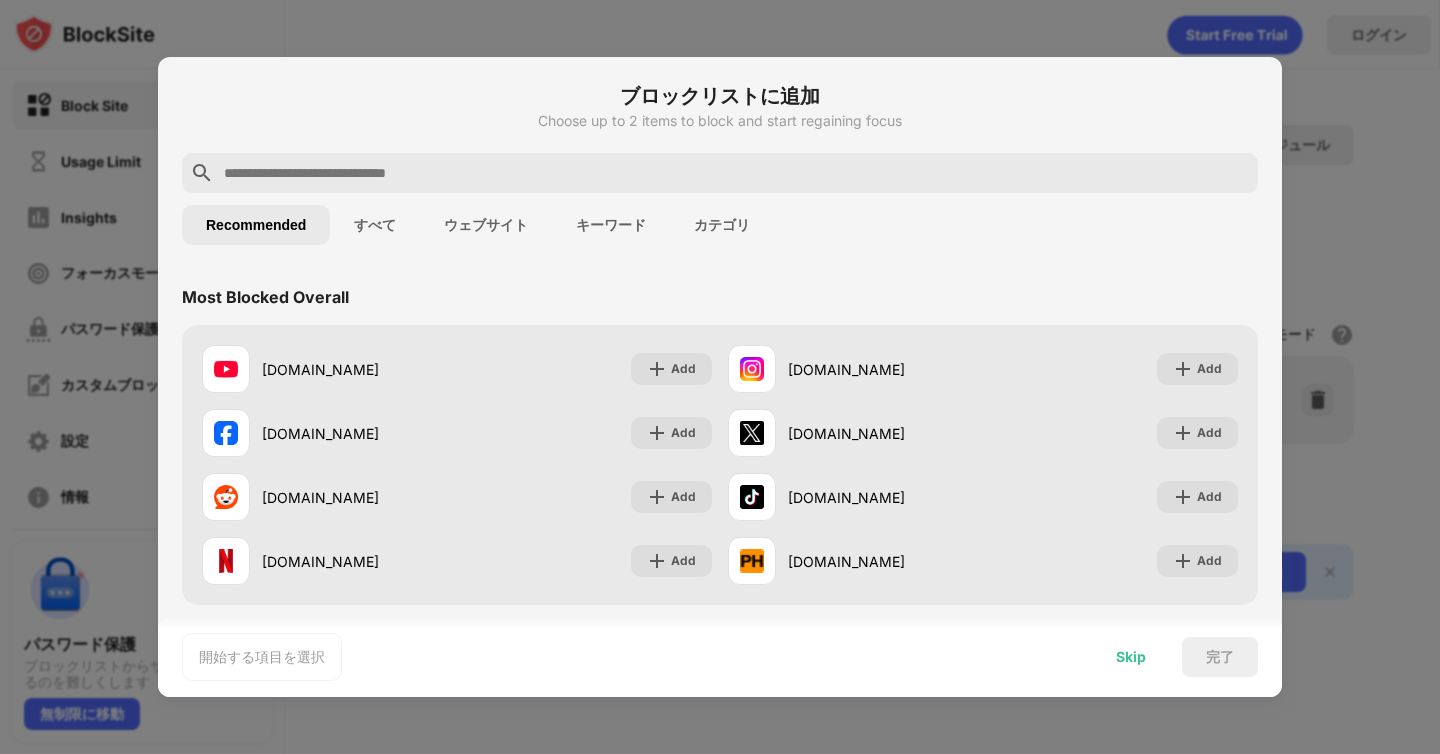 click on "Skip" at bounding box center (1131, 657) 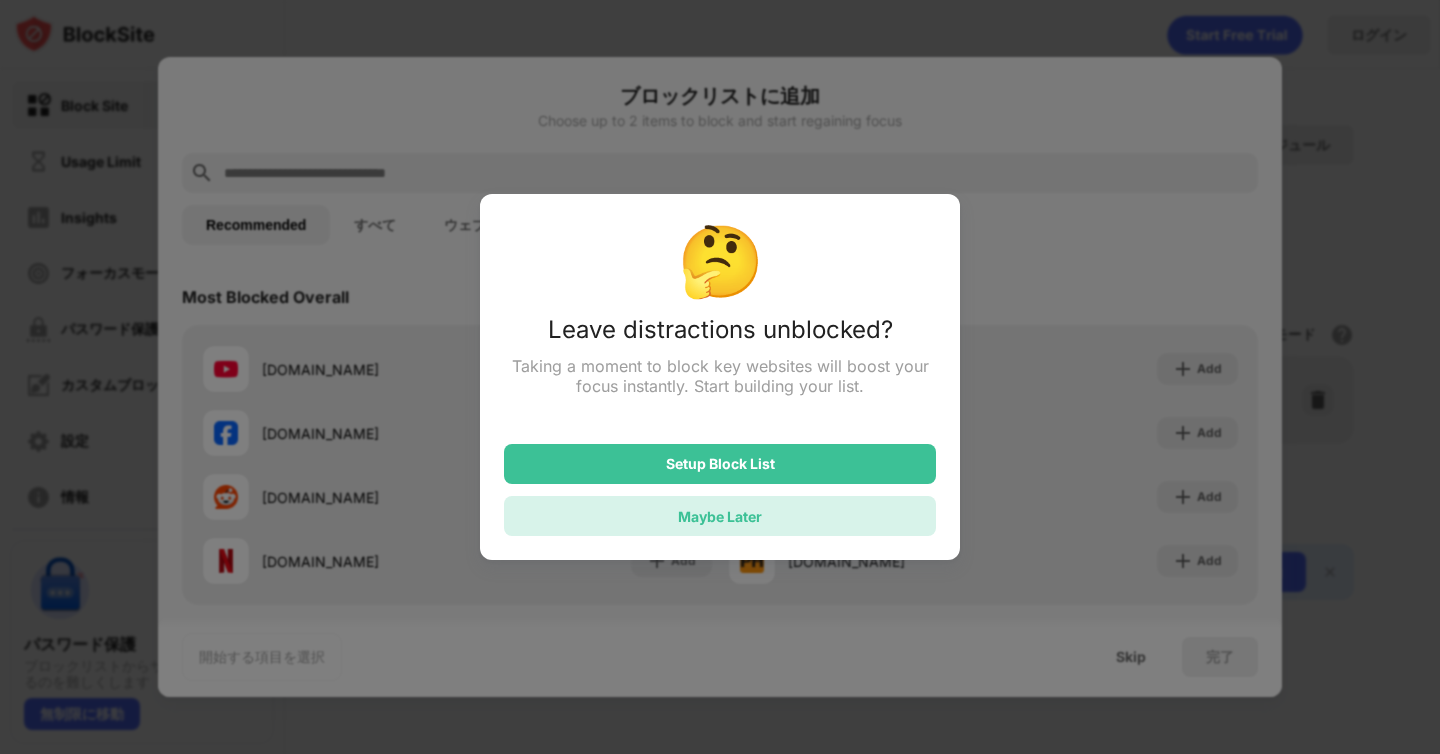 click on "Maybe Later" at bounding box center (720, 516) 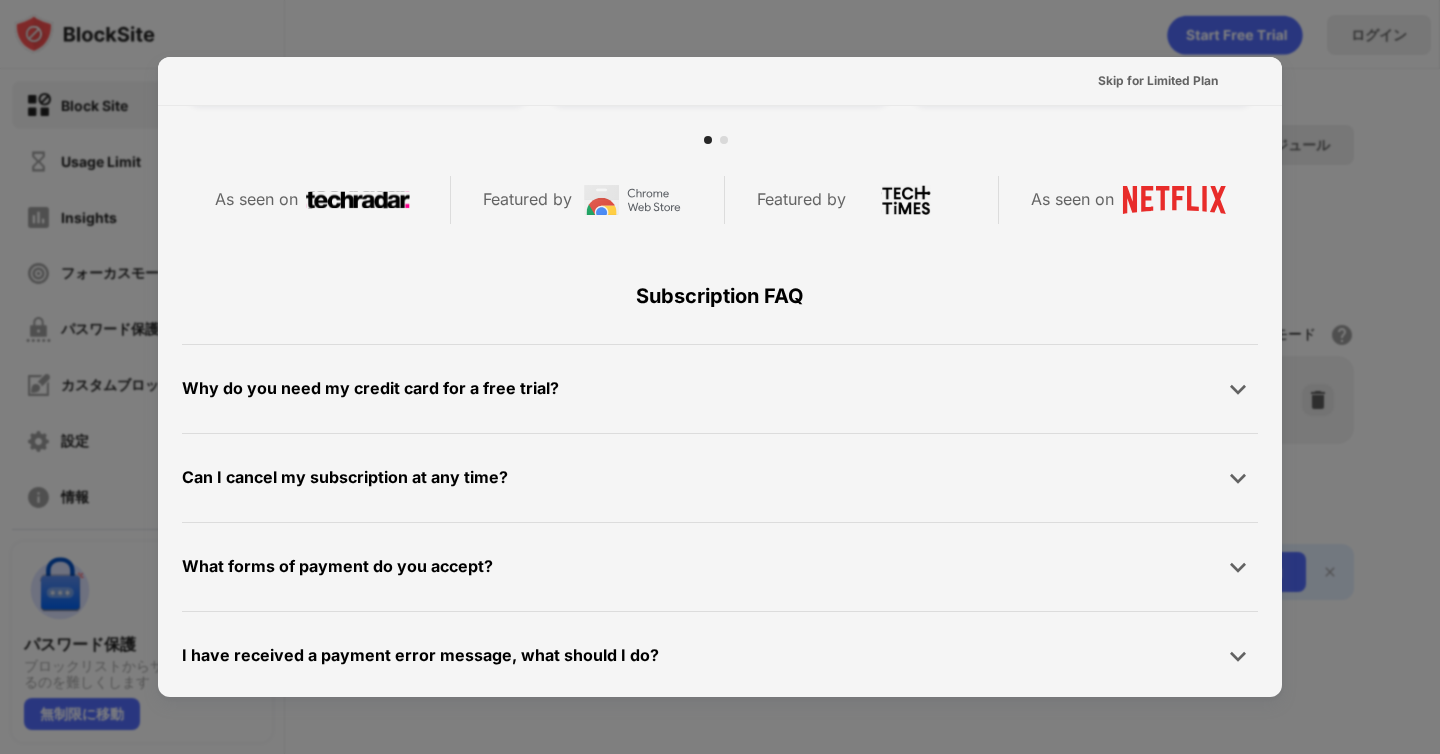 scroll, scrollTop: 976, scrollLeft: 0, axis: vertical 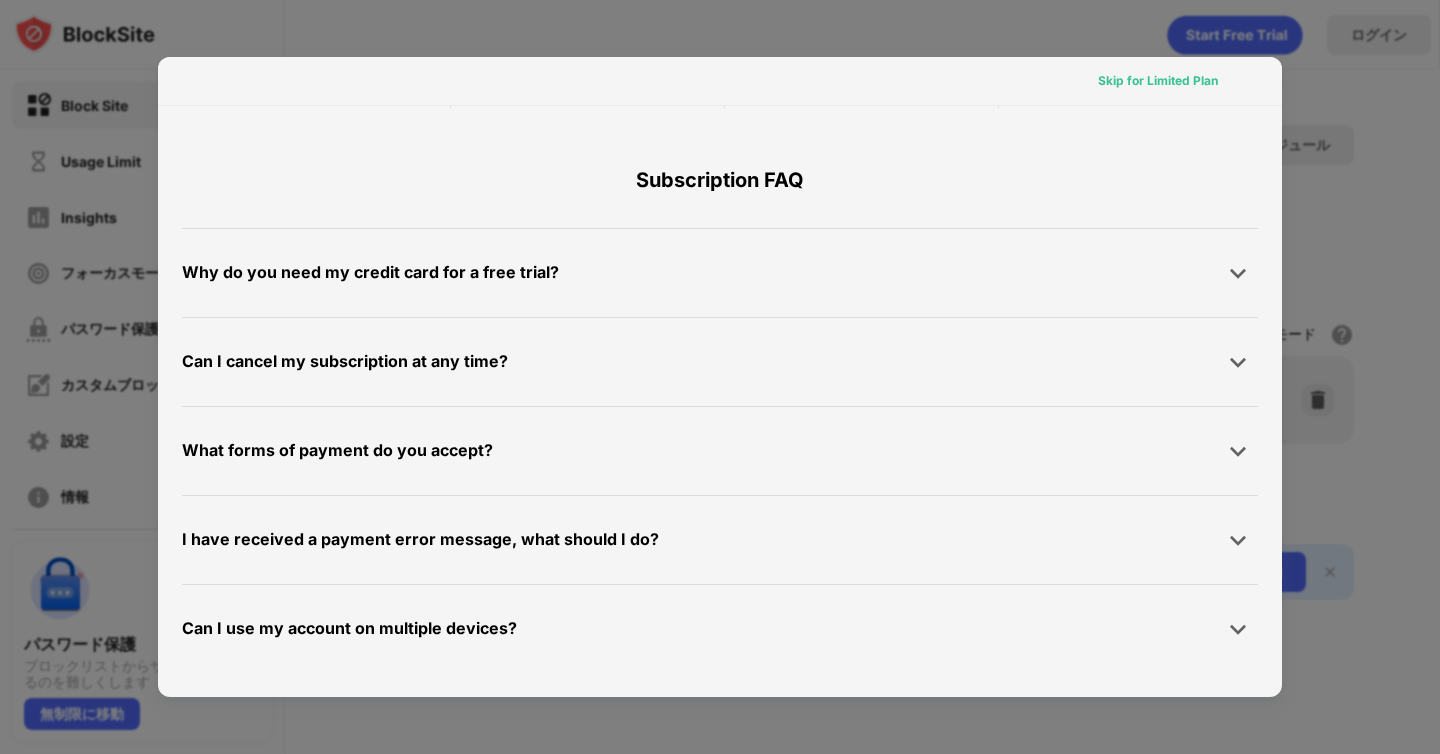 click on "Skip for Limited Plan" at bounding box center (1158, 81) 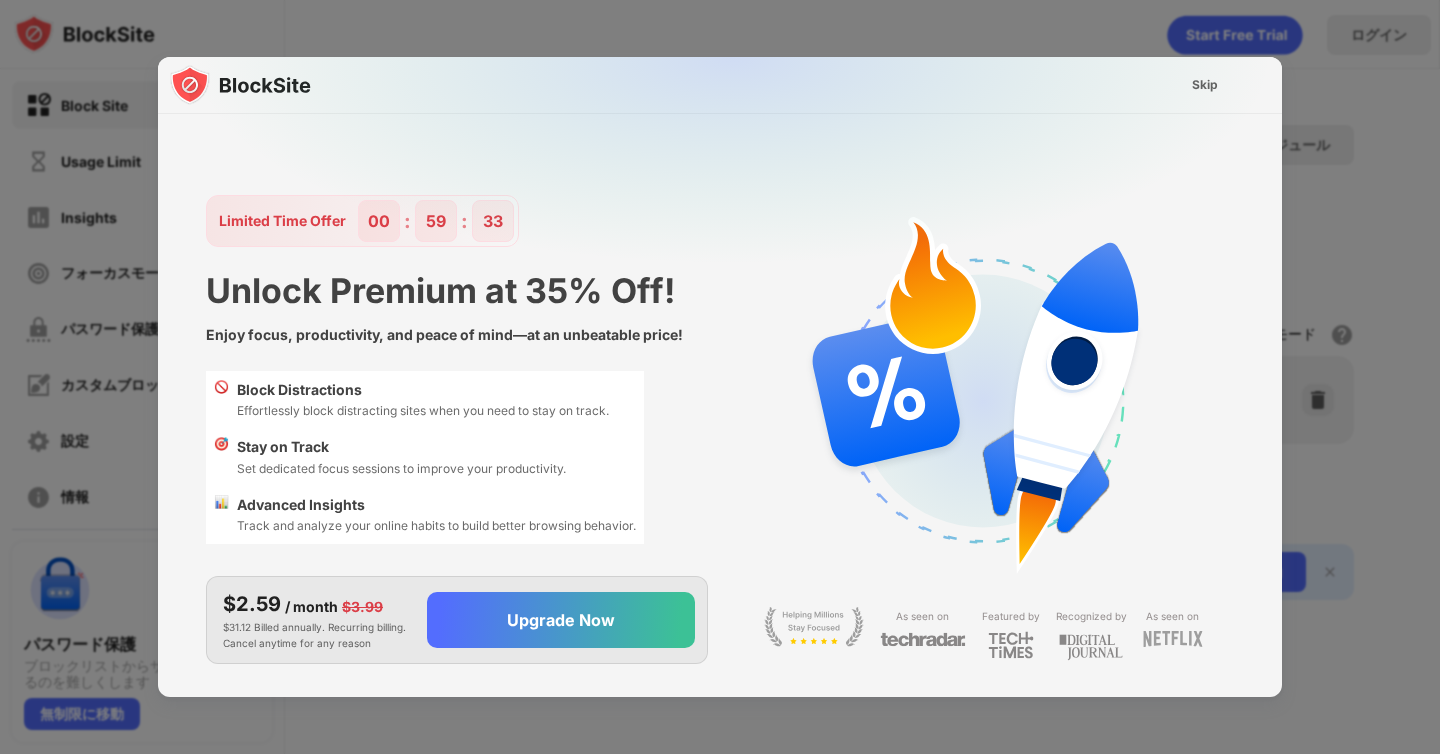 scroll, scrollTop: 0, scrollLeft: 0, axis: both 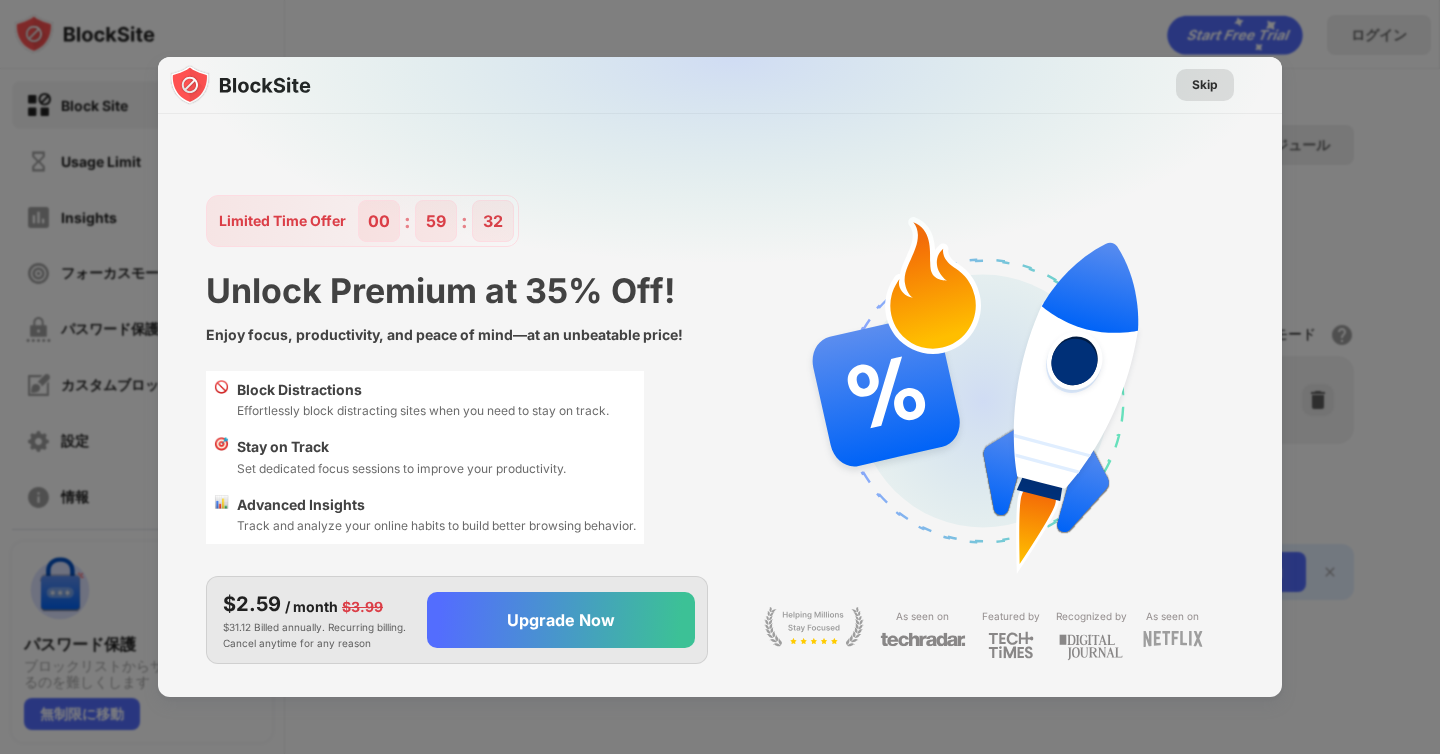 click on "Skip" at bounding box center [1205, 85] 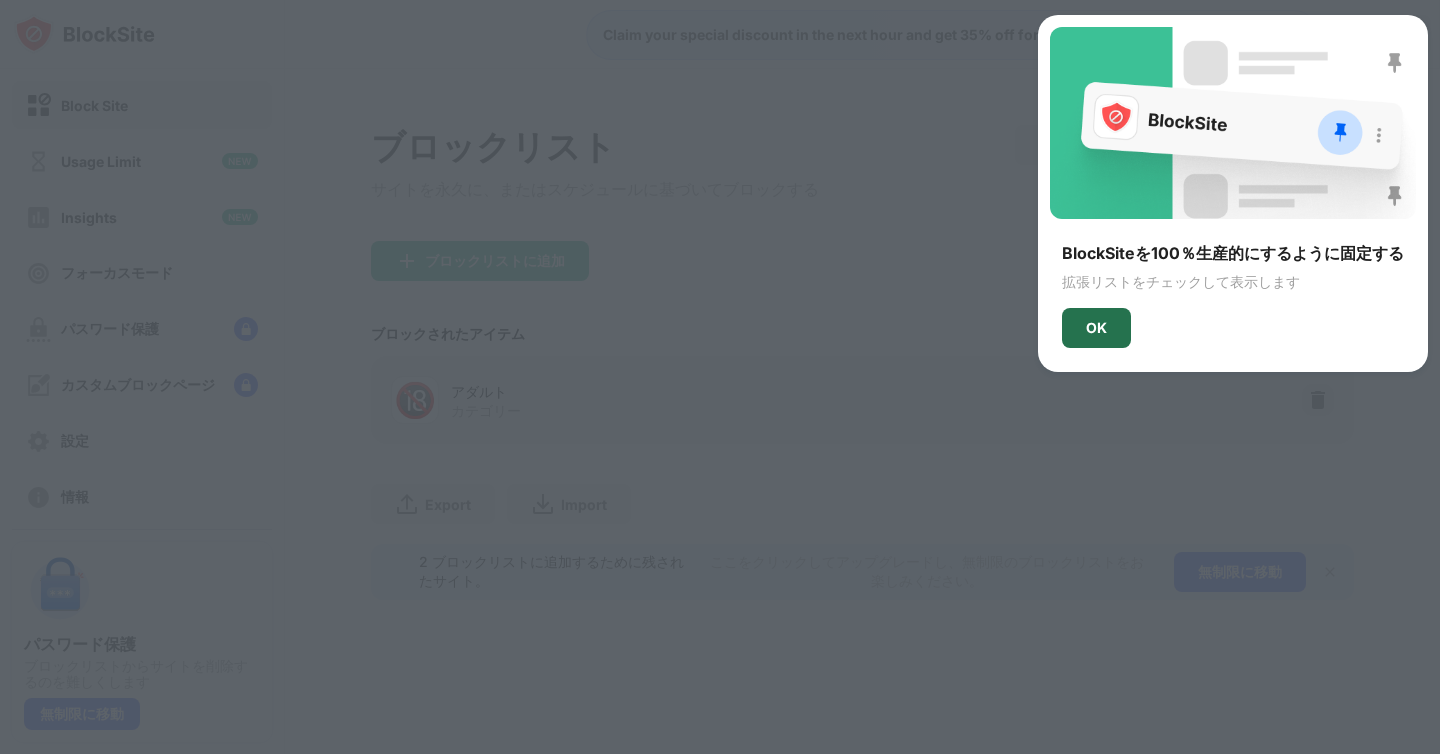 click on "OK" at bounding box center (1096, 328) 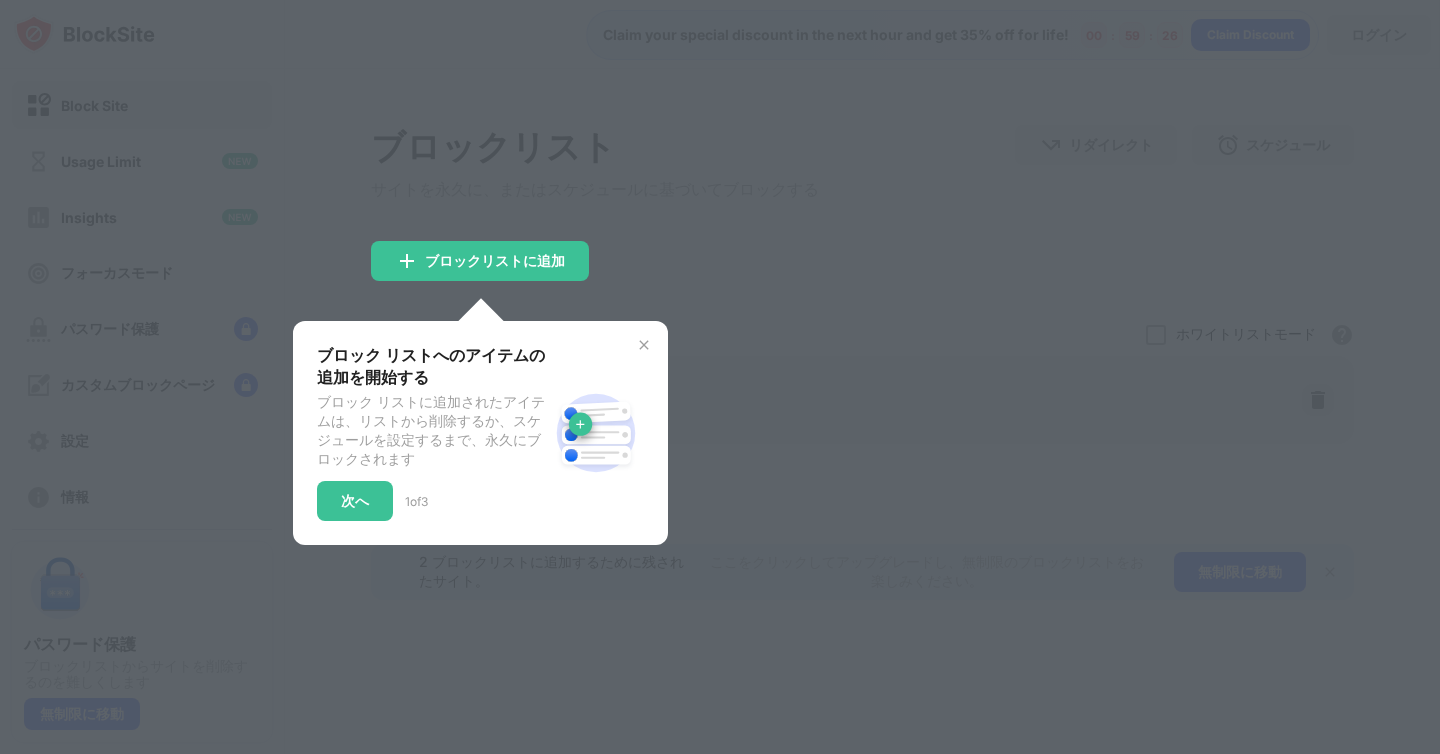 click at bounding box center (644, 345) 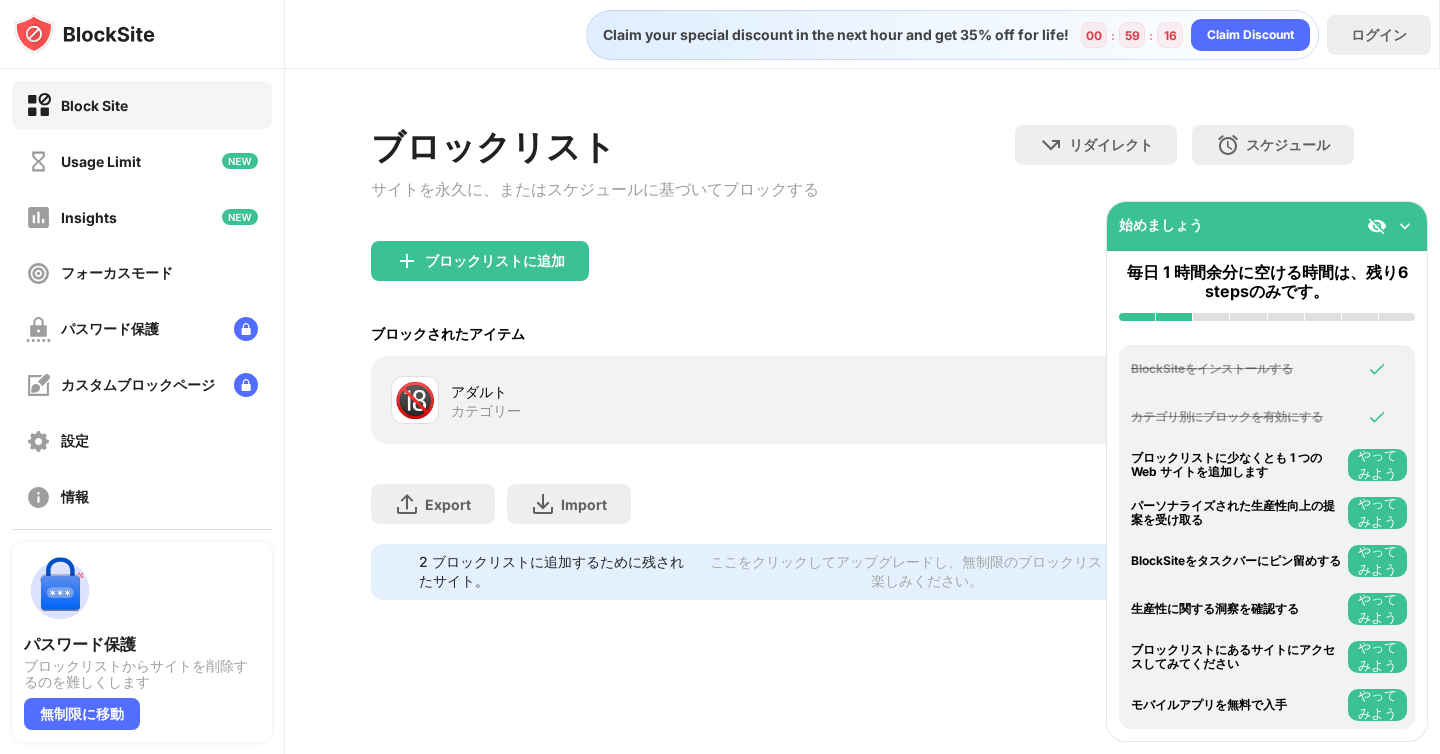 click on "始めましょう" at bounding box center (1267, 226) 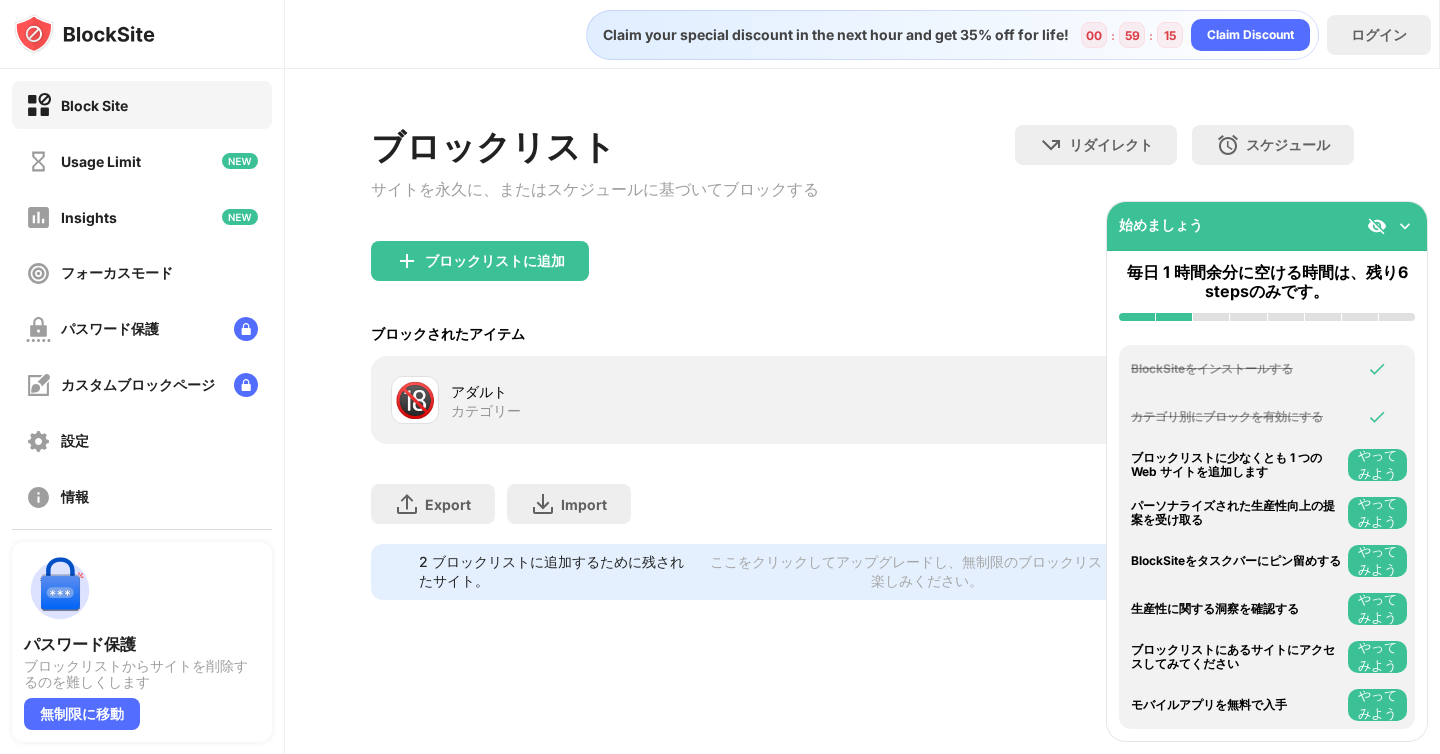 click at bounding box center [1405, 226] 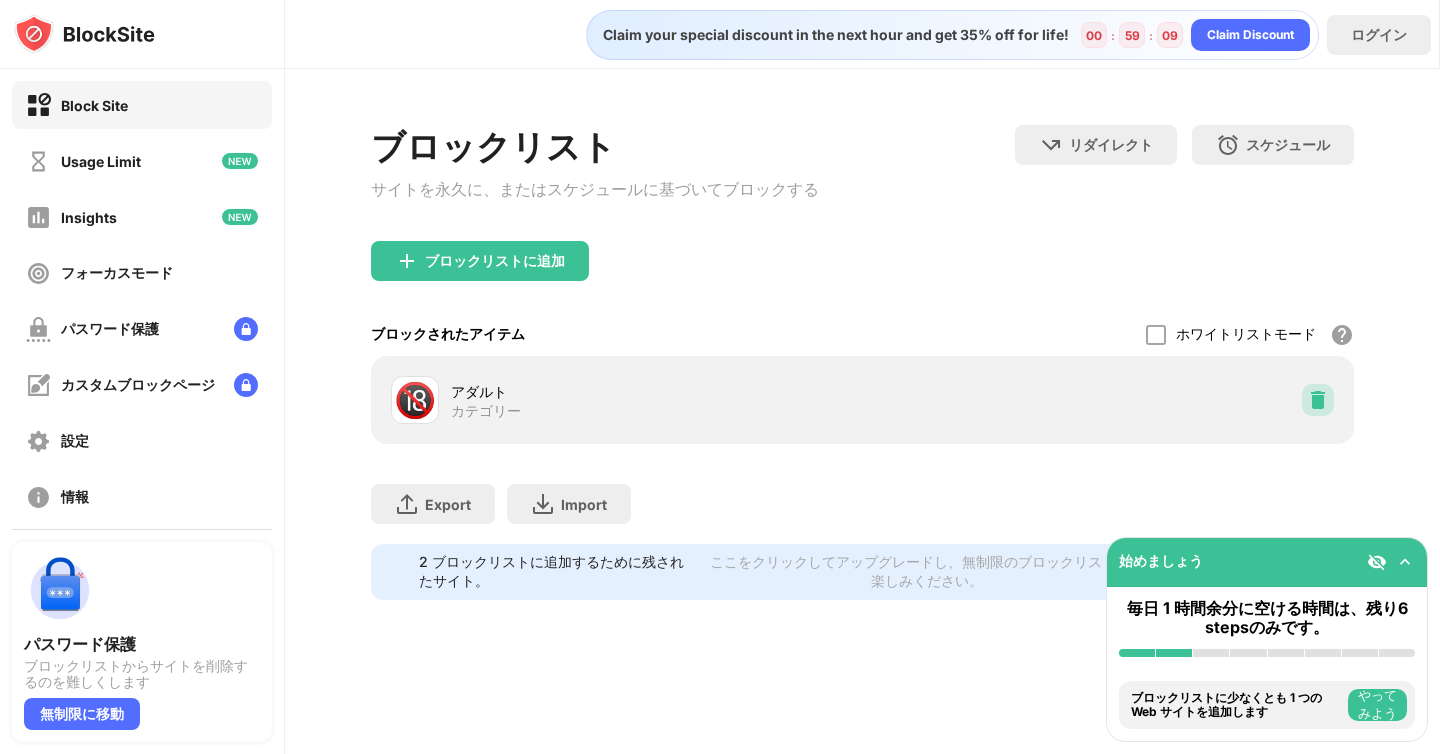 click at bounding box center (1318, 400) 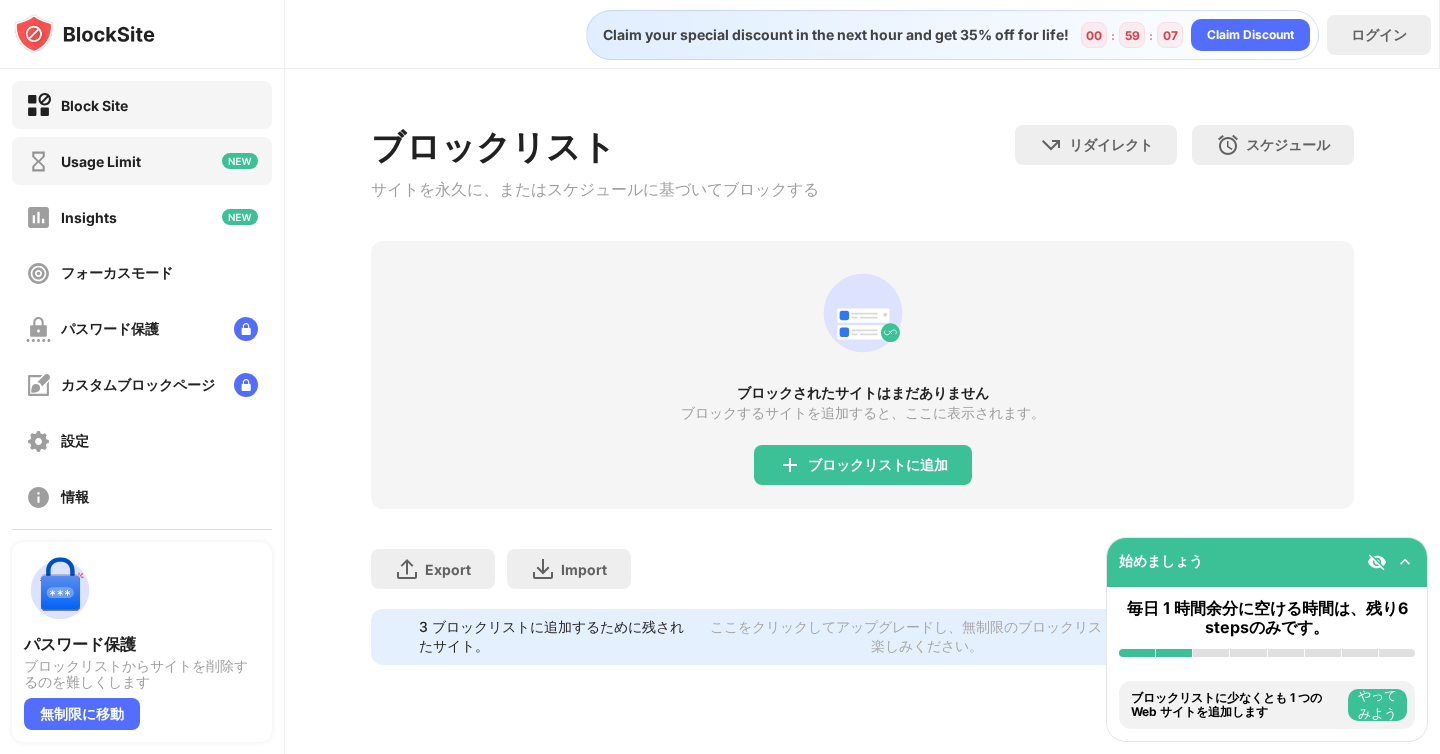 click on "Usage Limit" at bounding box center [142, 161] 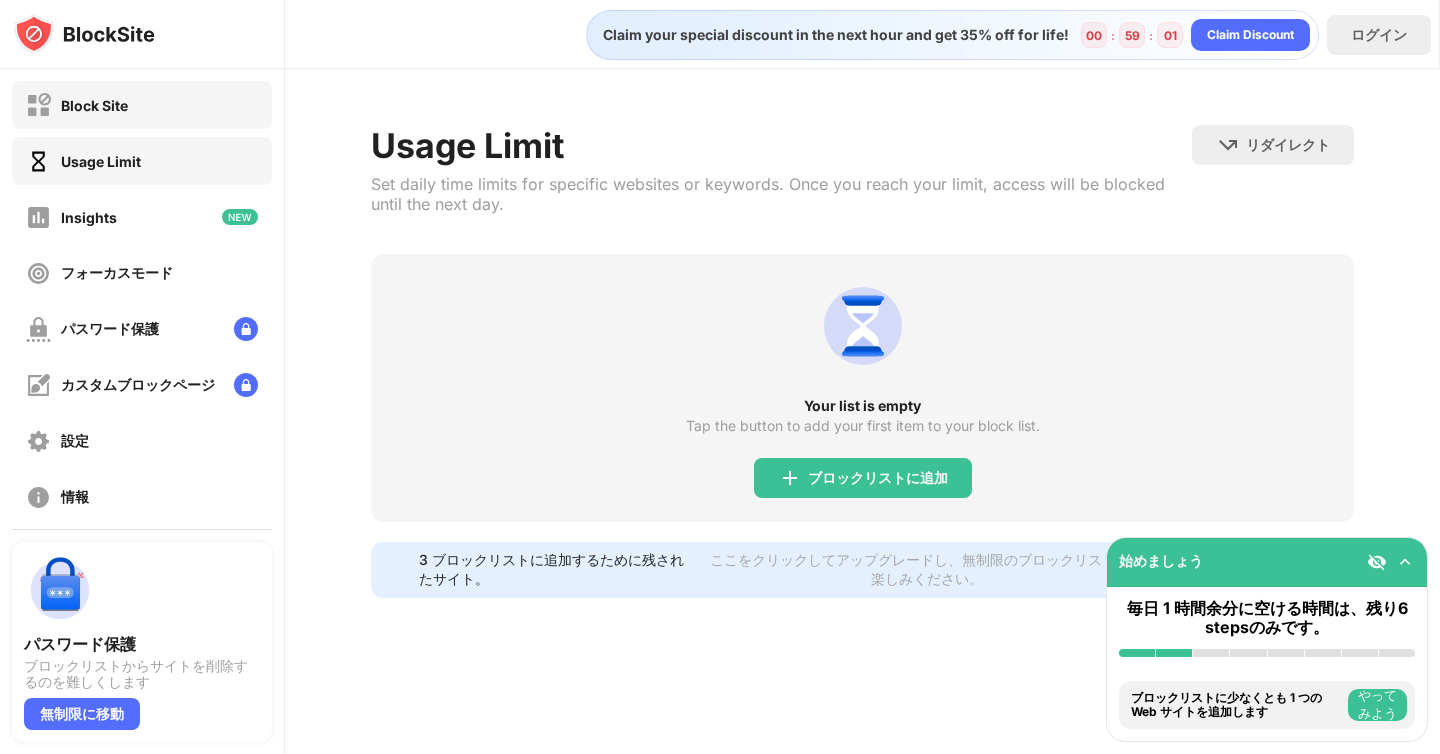 click on "Block Site" at bounding box center [142, 105] 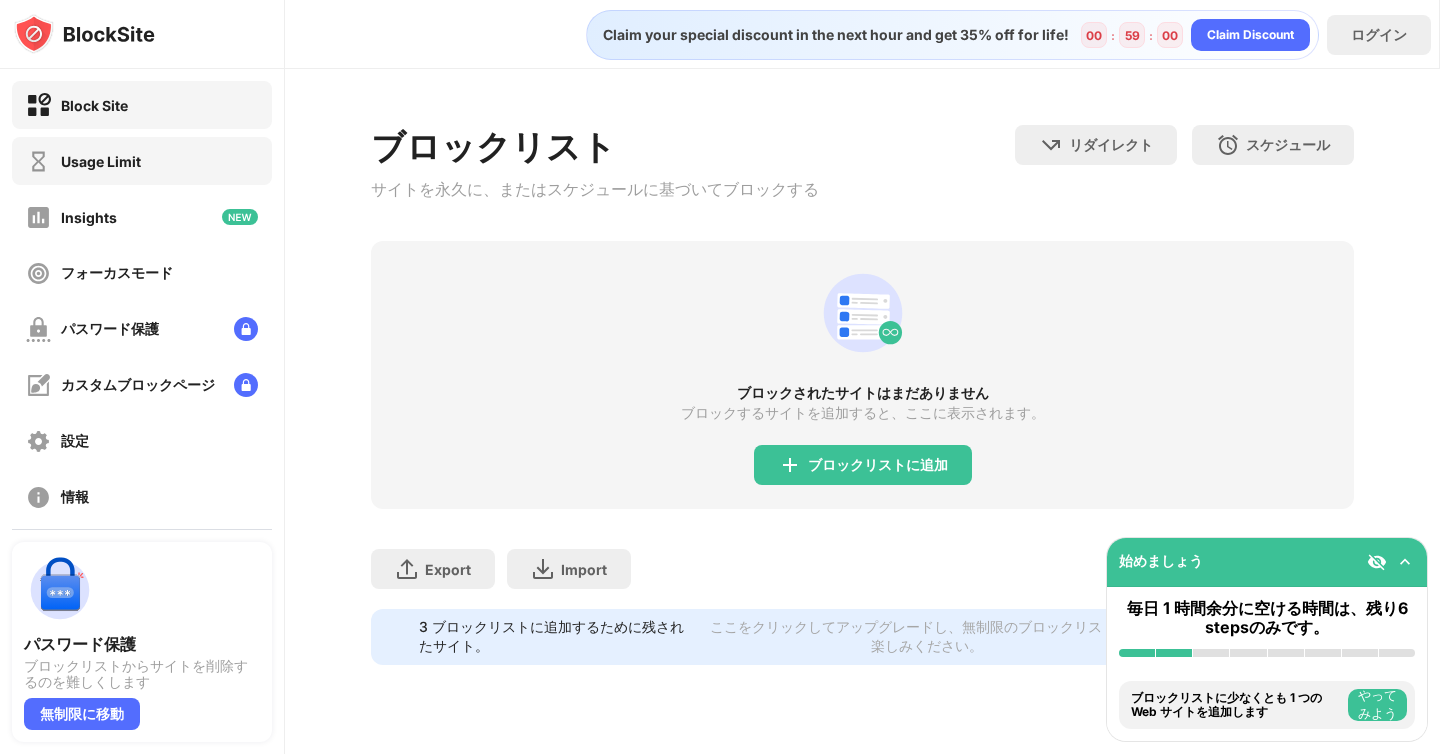 click on "Usage Limit" at bounding box center (142, 161) 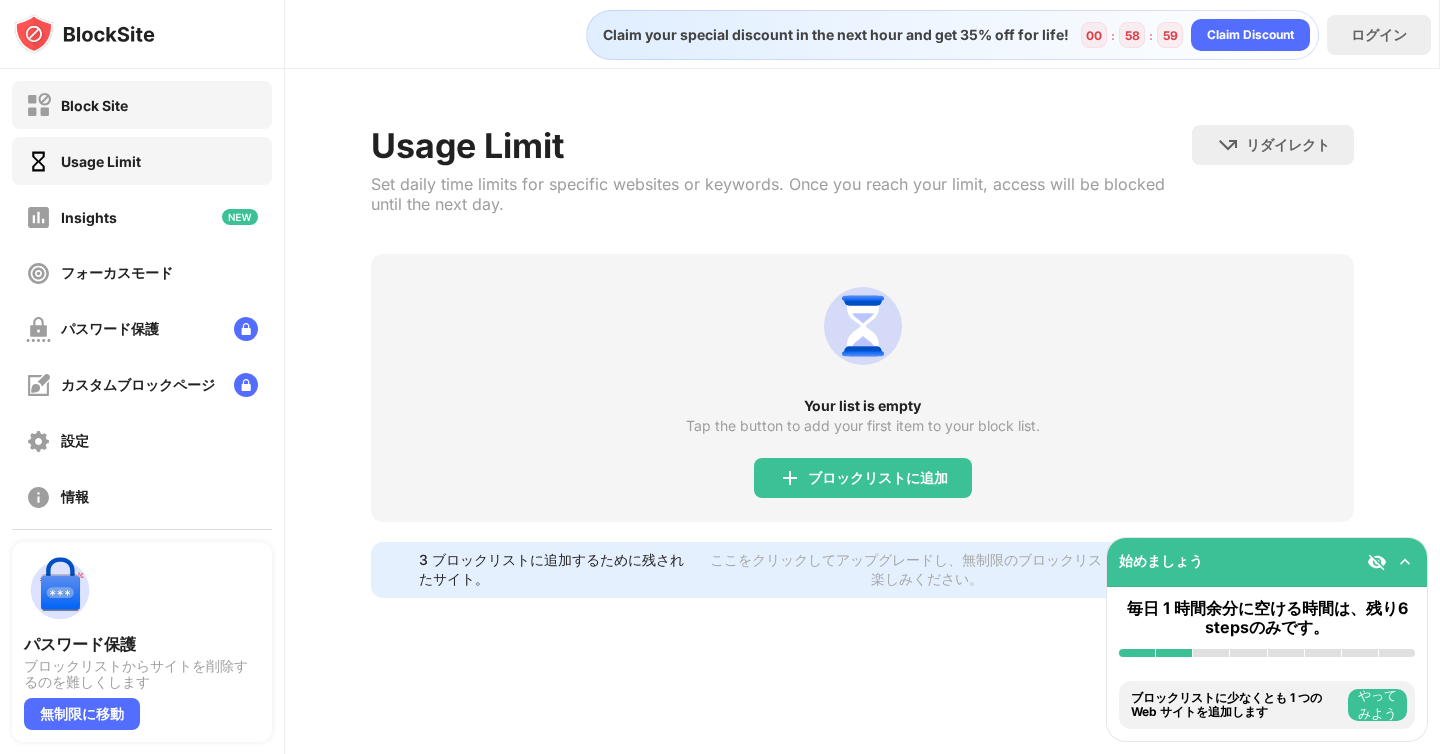 click on "Block Site" at bounding box center [142, 105] 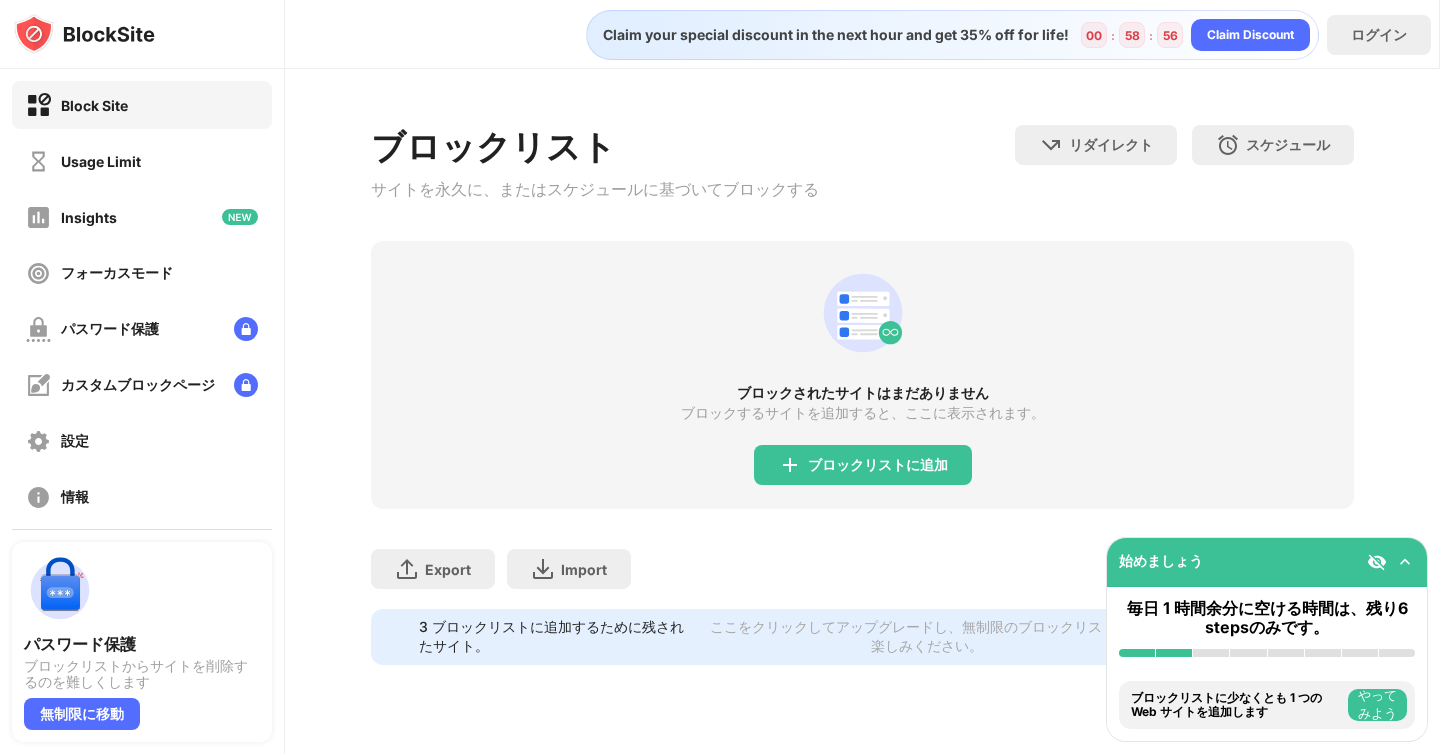 click on "始めましょう" at bounding box center (1267, 562) 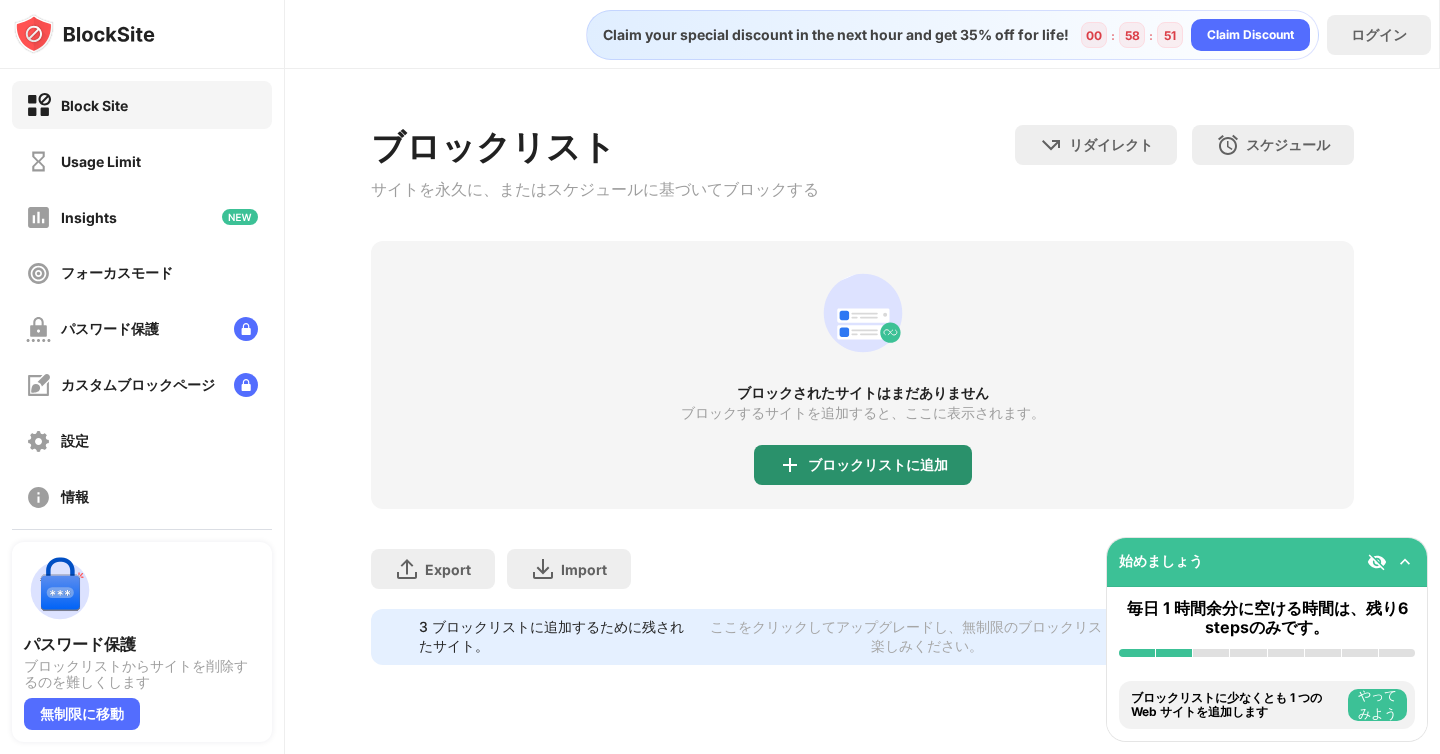 click on "ブロックリストに追加" at bounding box center [863, 465] 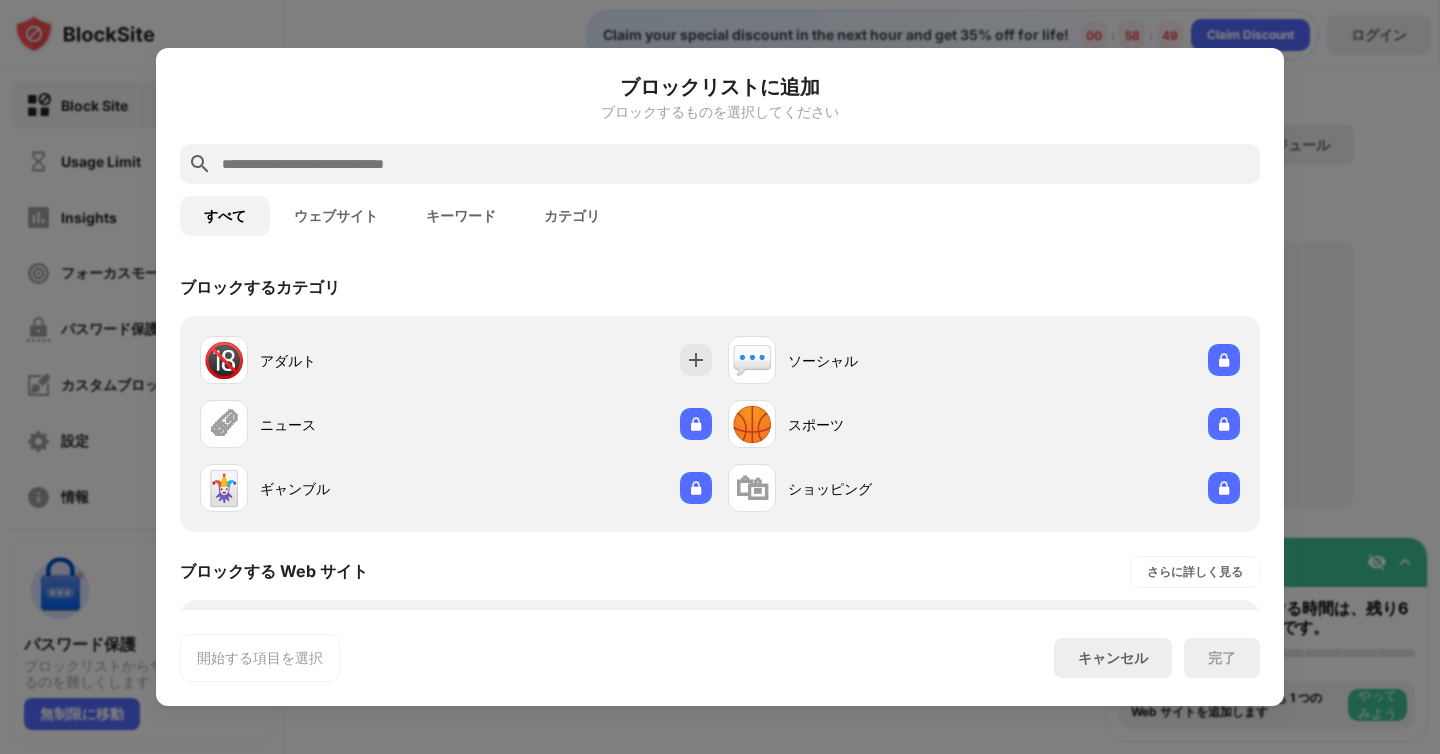 click at bounding box center [720, 164] 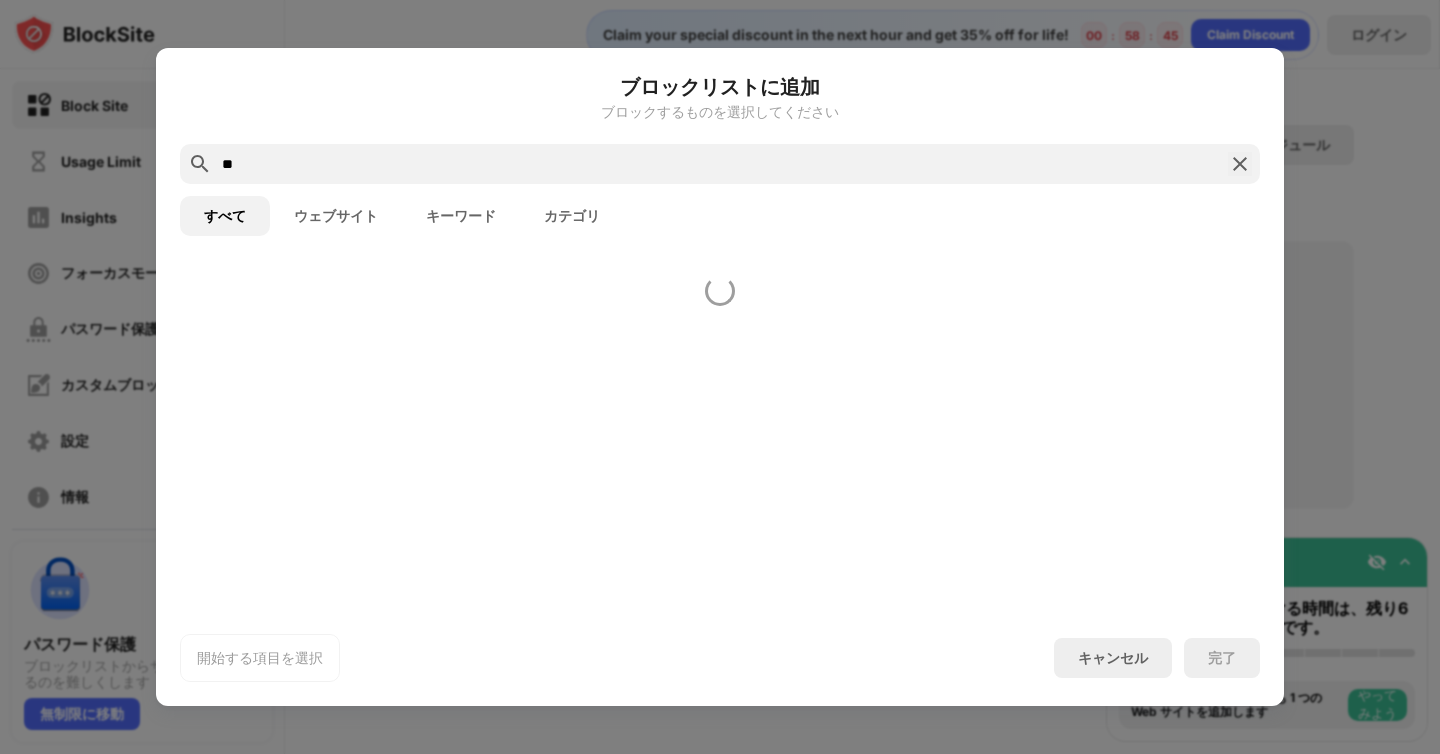 type on "*" 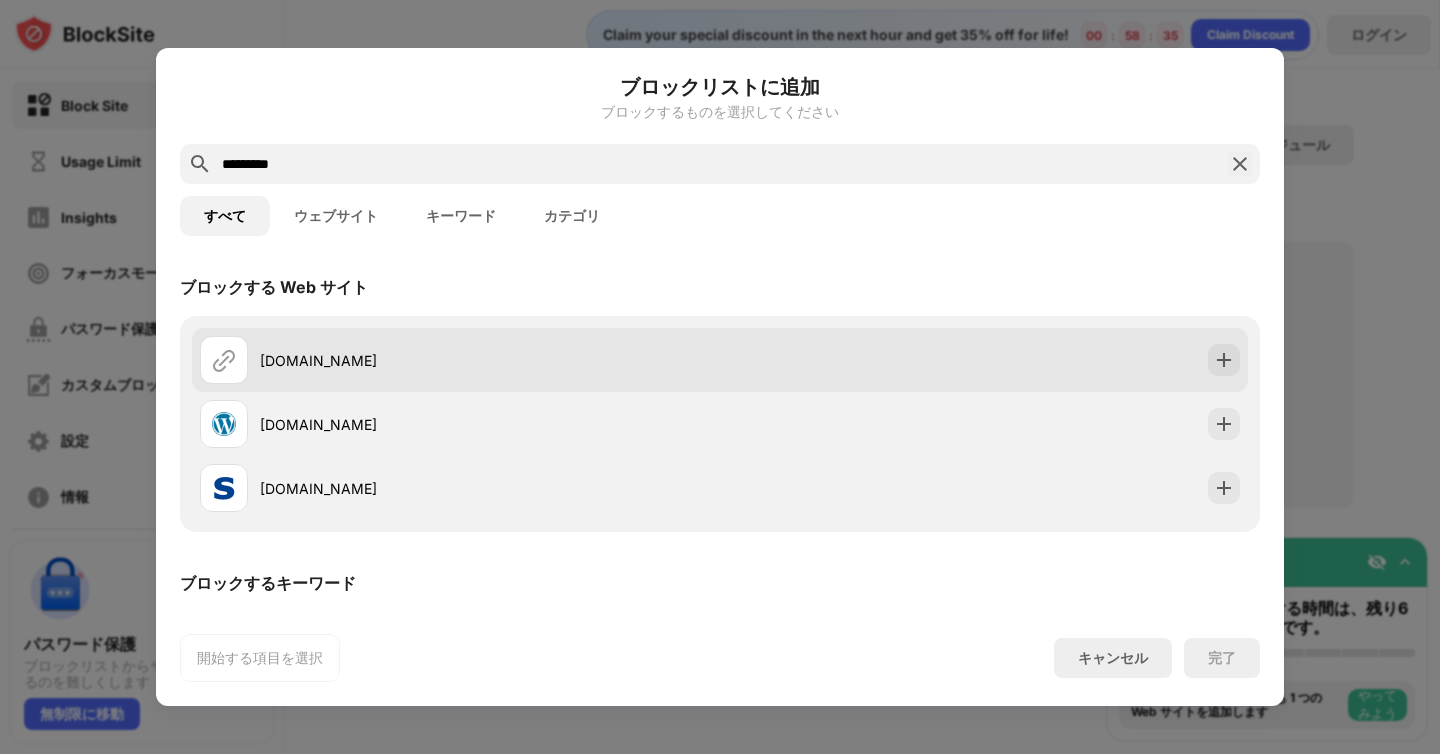 type on "*********" 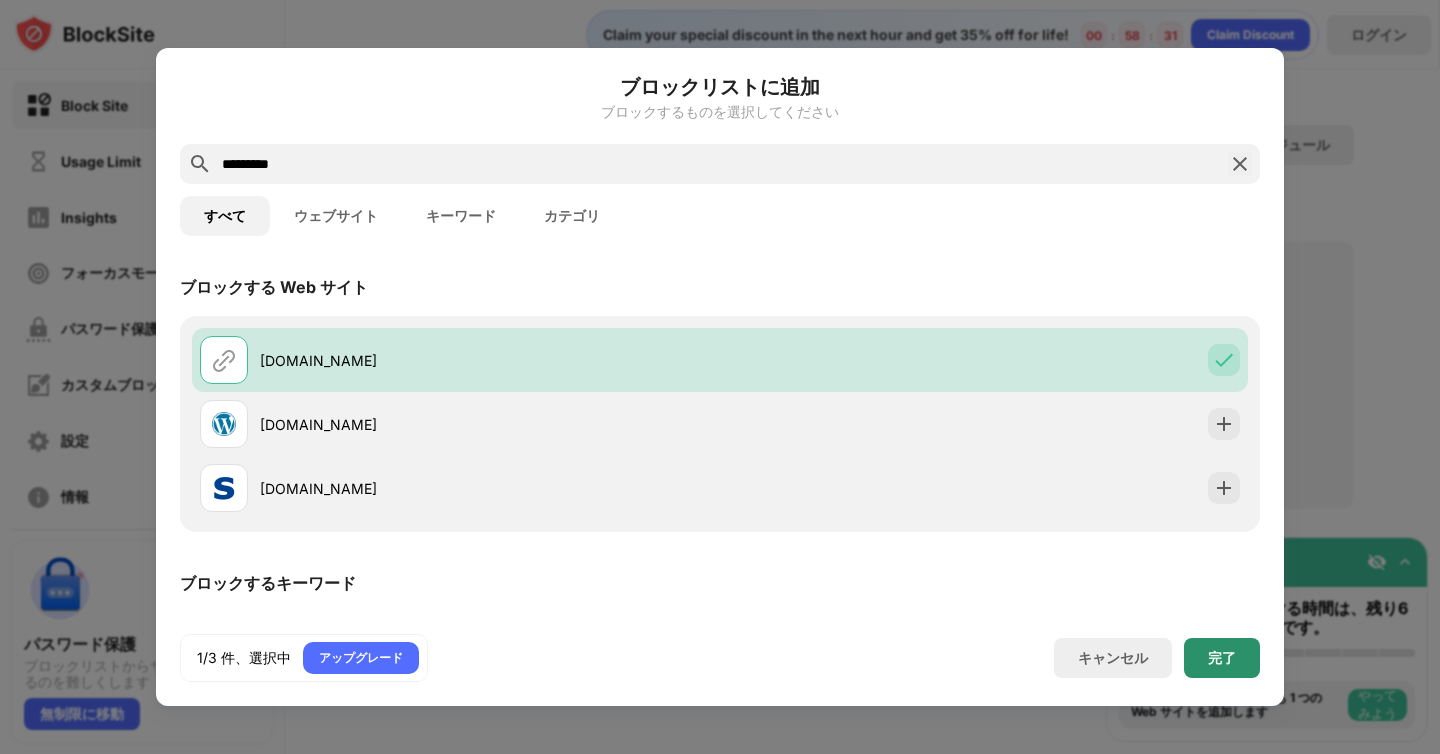 click on "完了" at bounding box center (1222, 658) 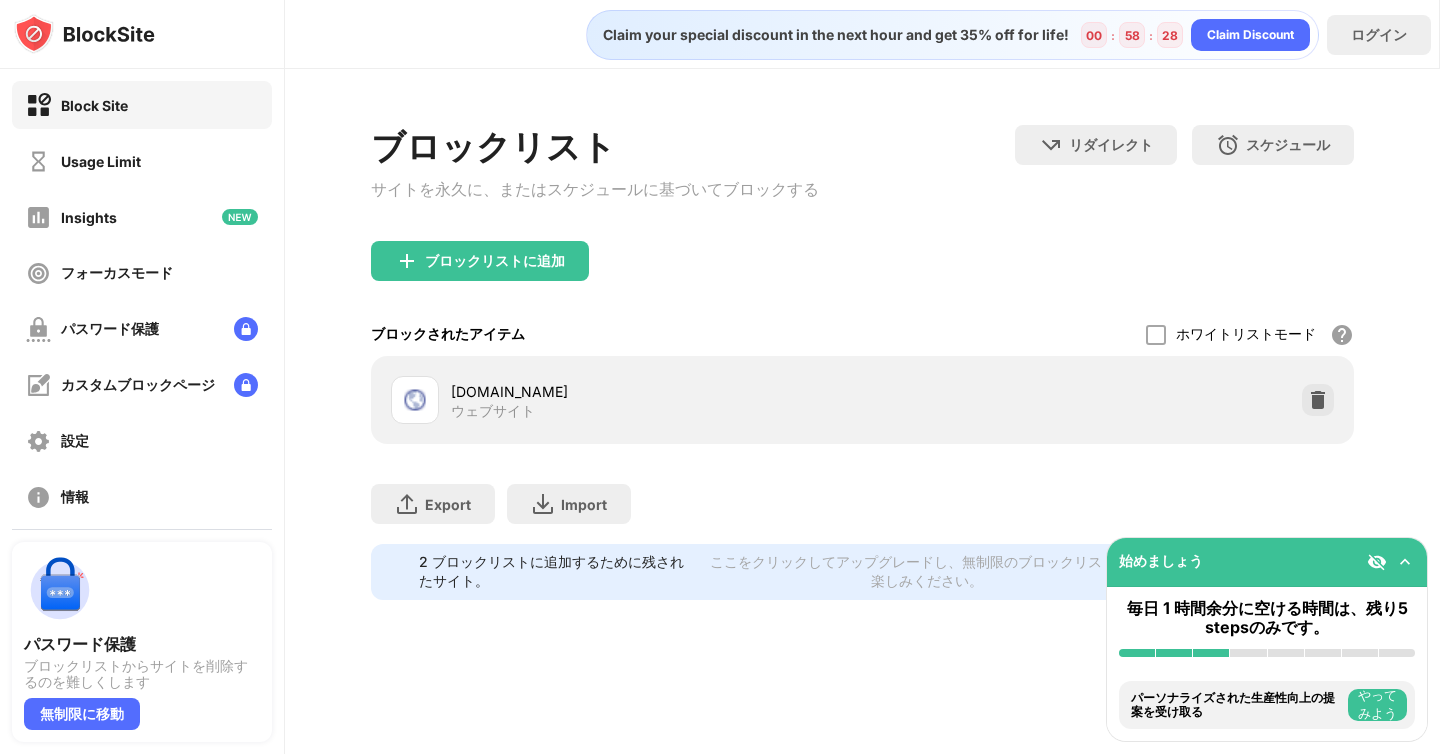 click on "gmail.com" at bounding box center (656, 391) 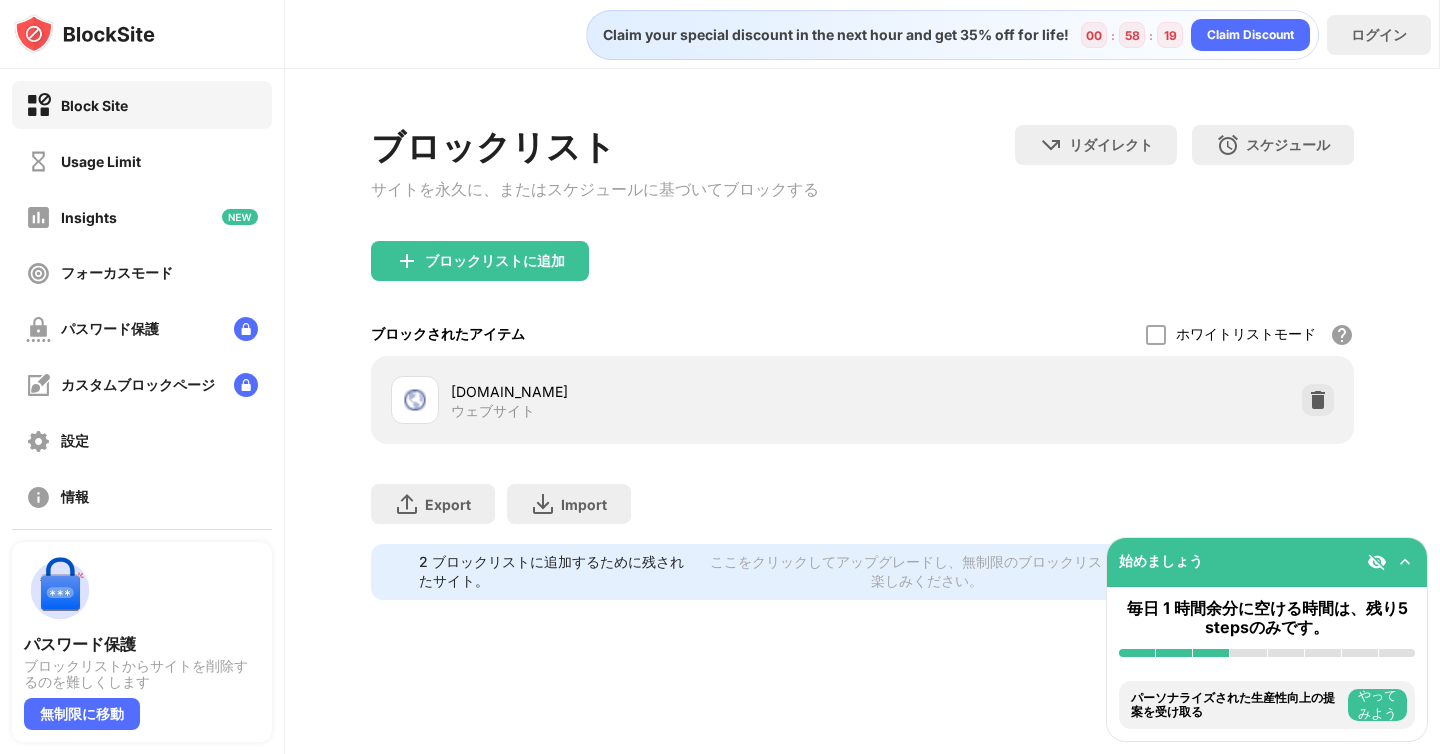 click on "ここをクリックしてアップグレードし、無制限のブロックリストをお楽しみください。" at bounding box center [927, 572] 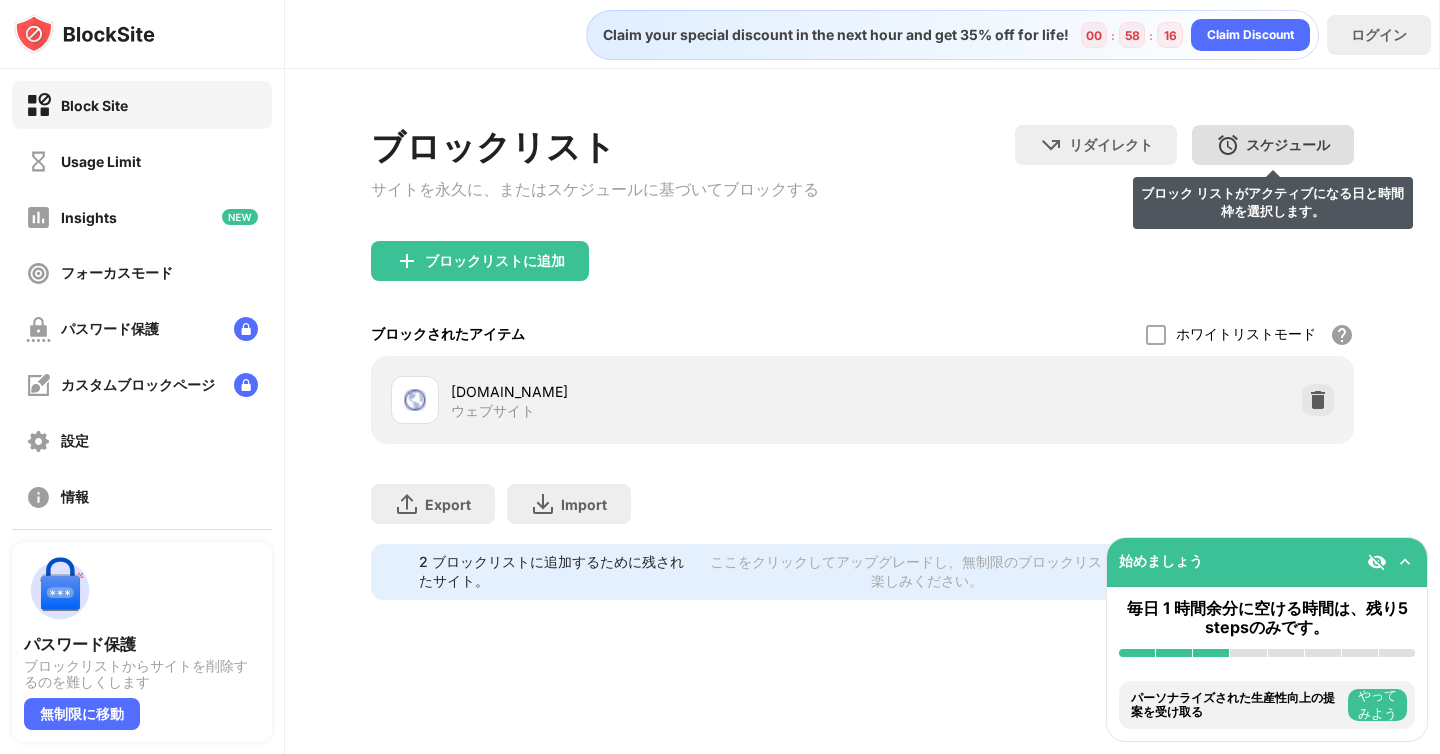click on "スケジュール ブロック リストがアクティブになる日と時間枠を選択します。" at bounding box center (1273, 145) 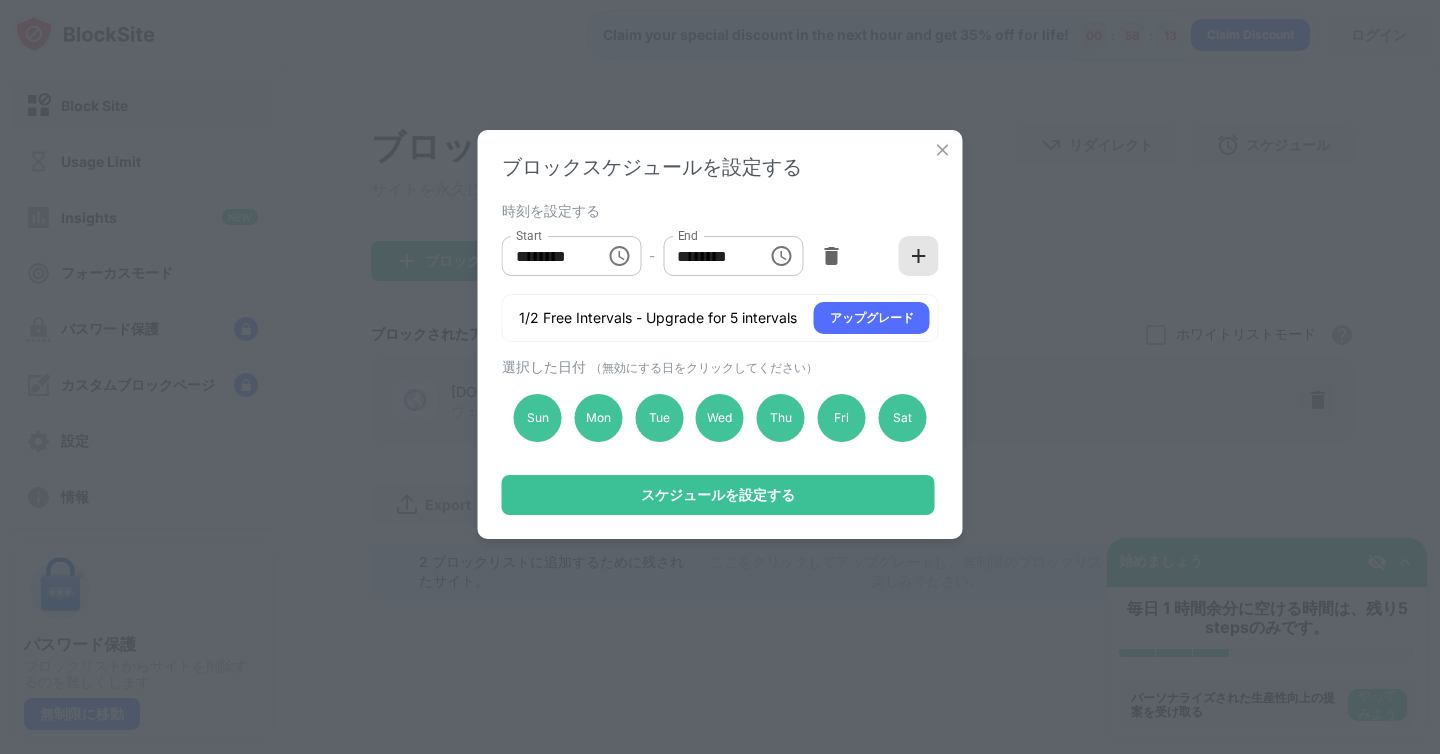 click at bounding box center [919, 256] 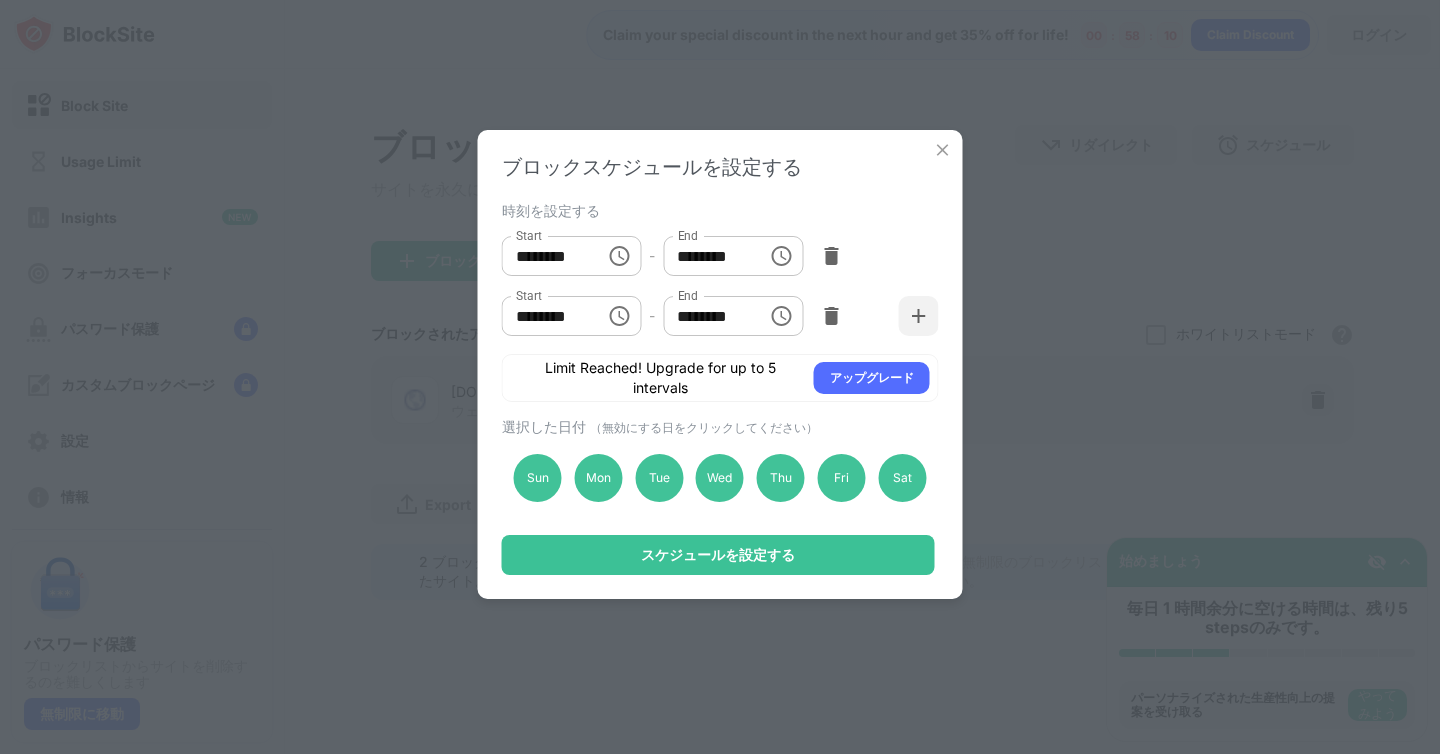 click 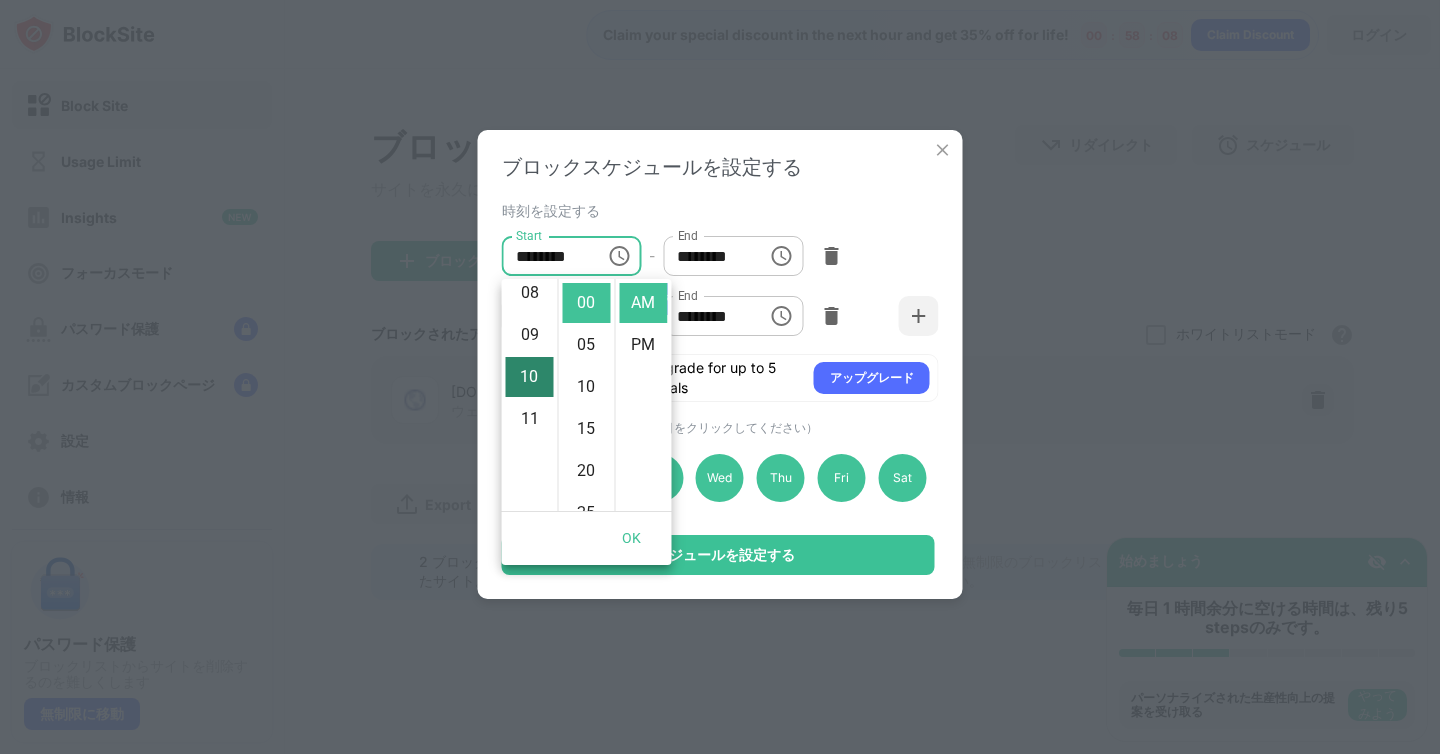 scroll, scrollTop: 345, scrollLeft: 0, axis: vertical 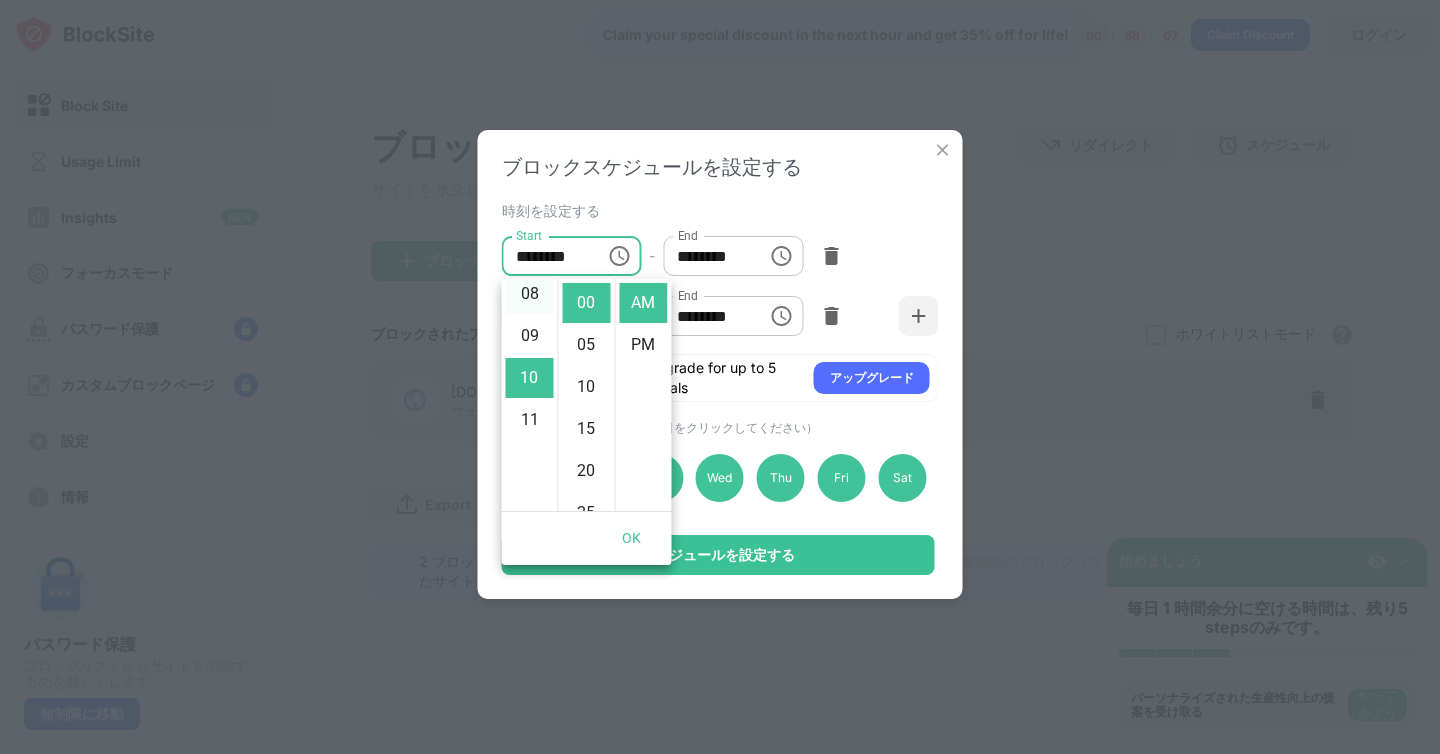 click on "08" at bounding box center (530, 294) 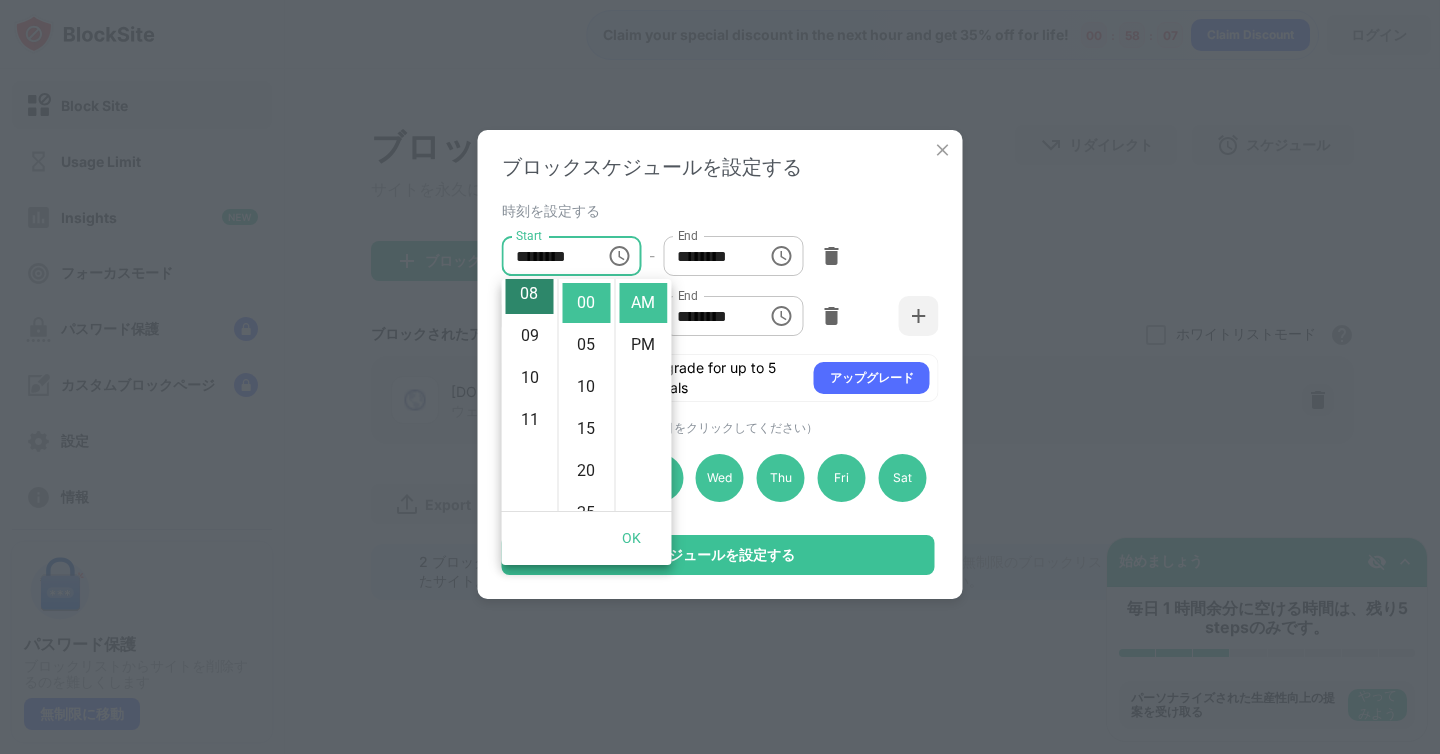scroll, scrollTop: 336, scrollLeft: 0, axis: vertical 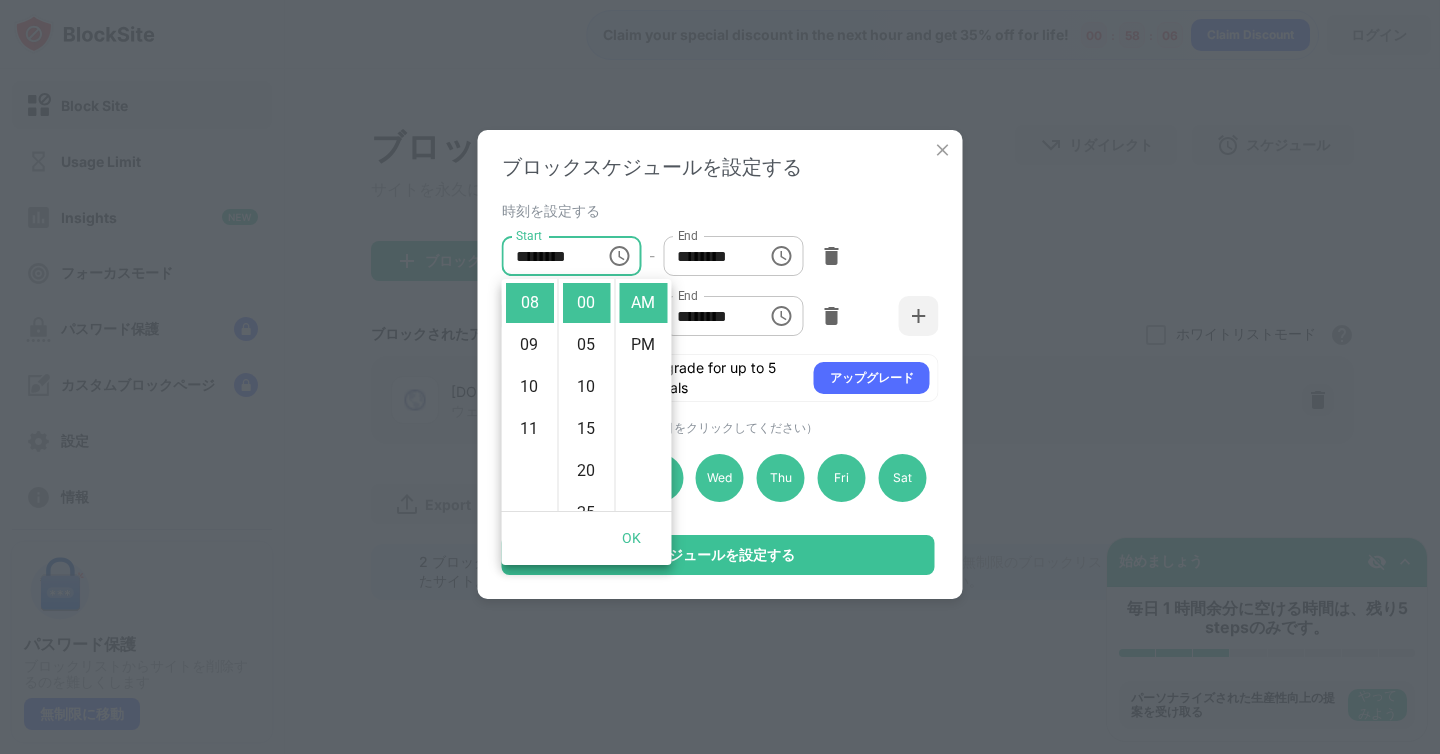 click on "********" at bounding box center [708, 256] 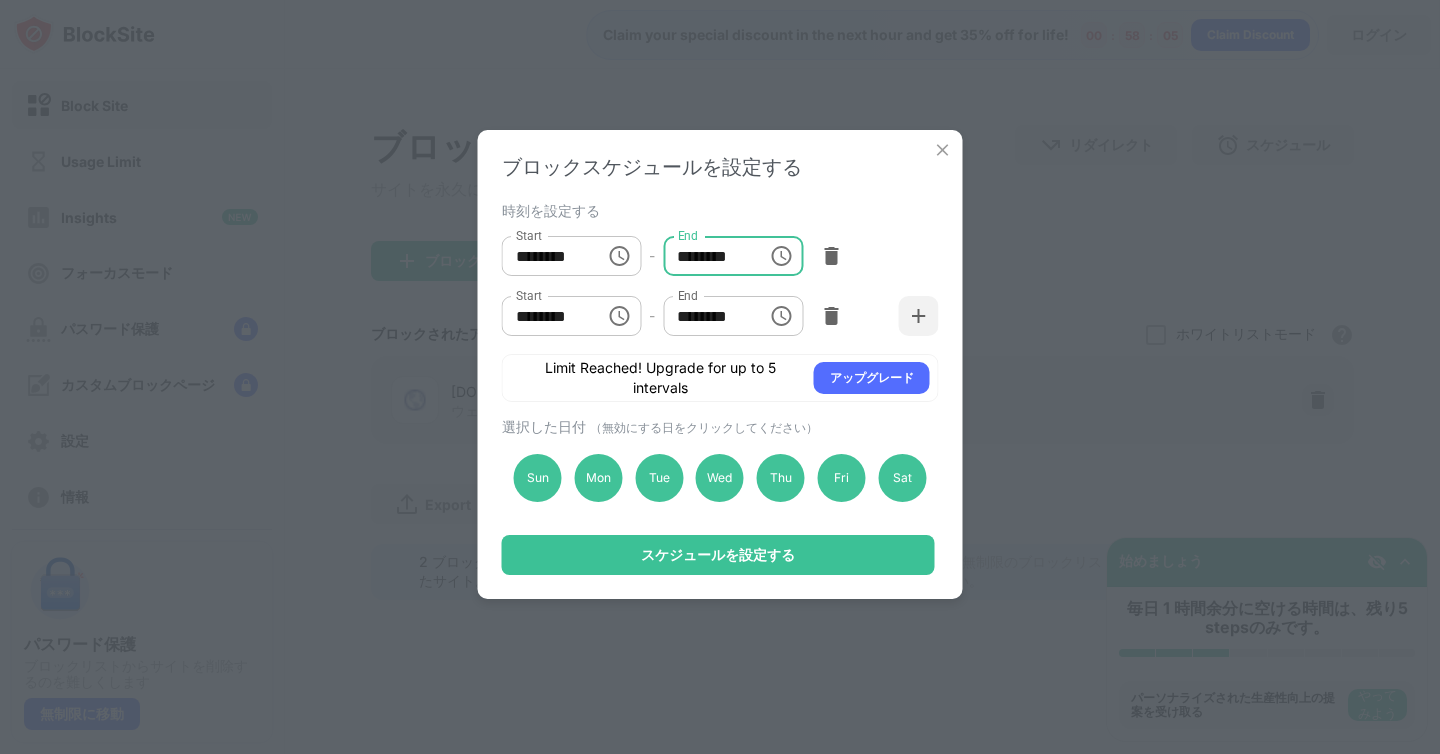 click on "********" at bounding box center (708, 256) 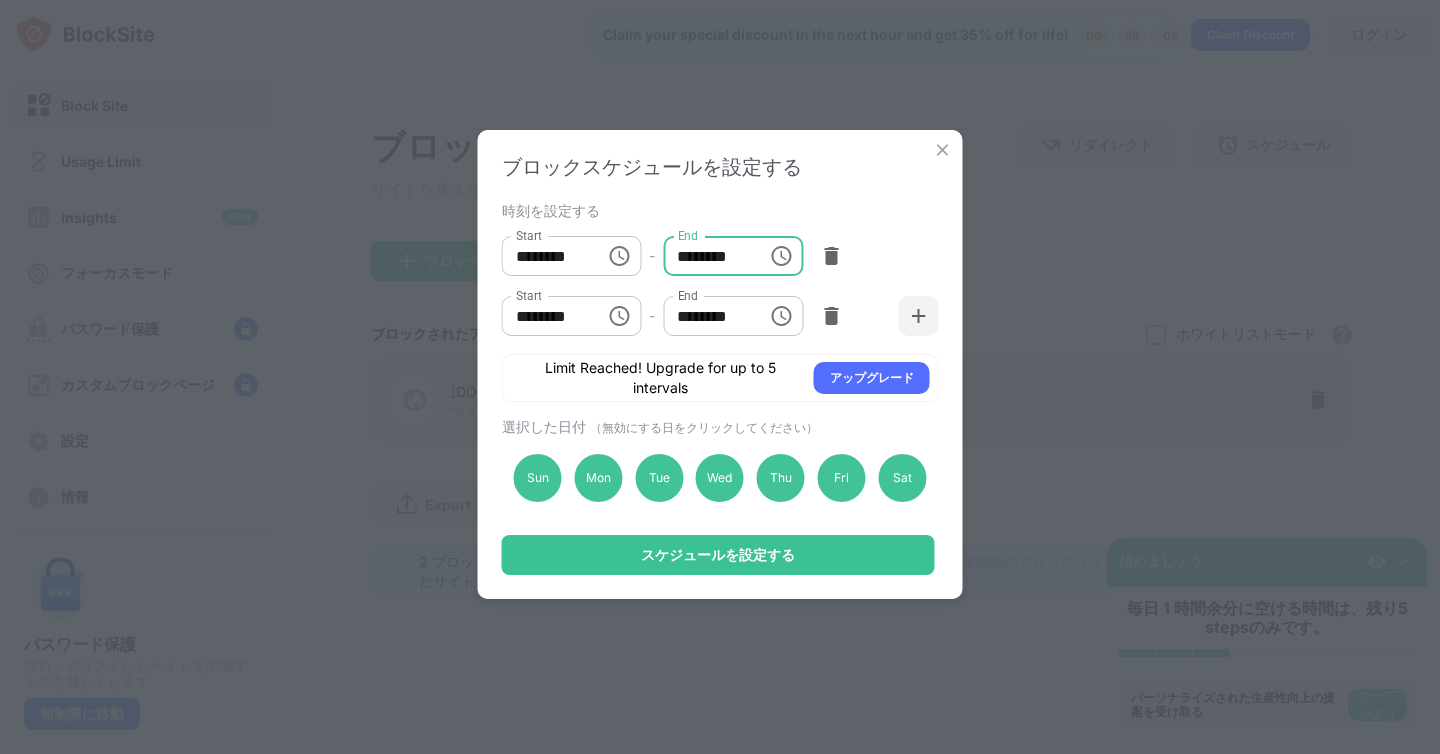 click on "********" at bounding box center [708, 256] 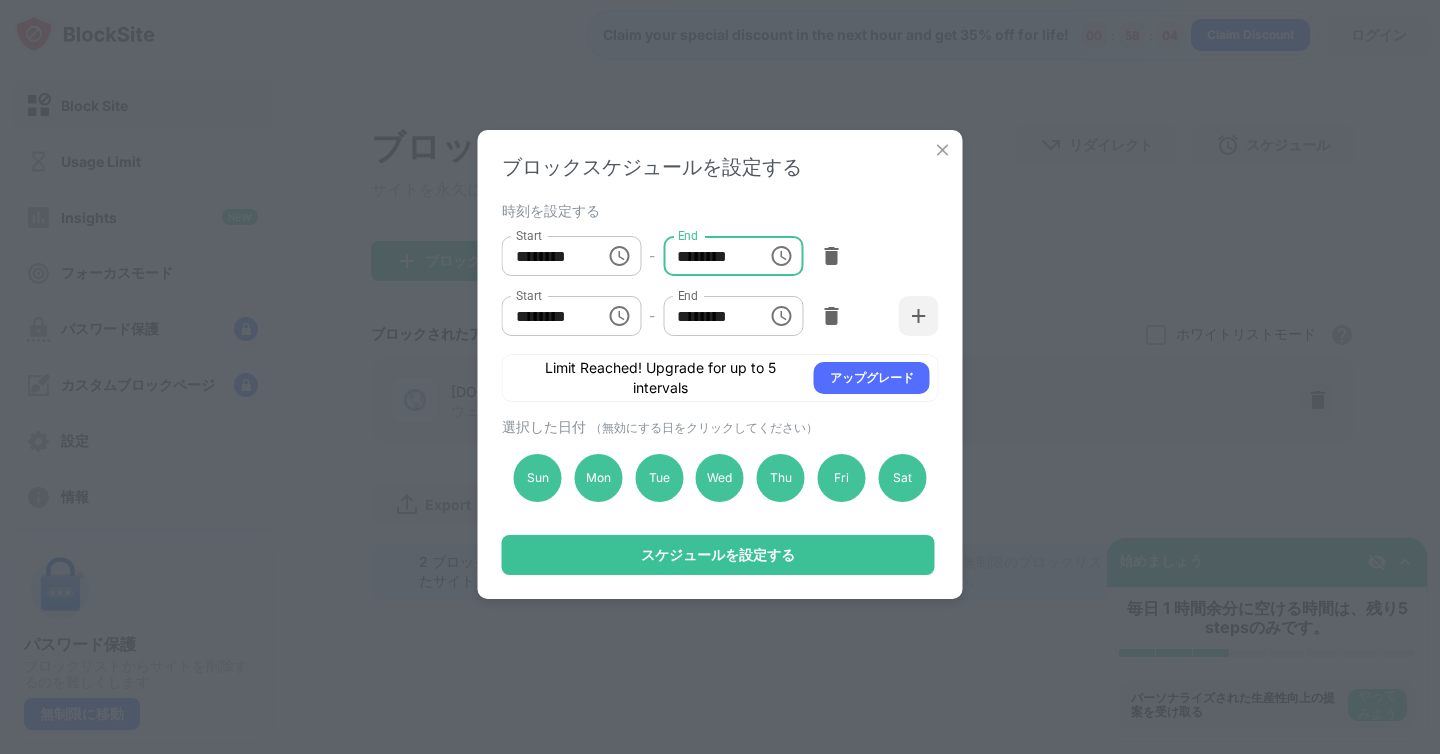 click on "********" at bounding box center [708, 256] 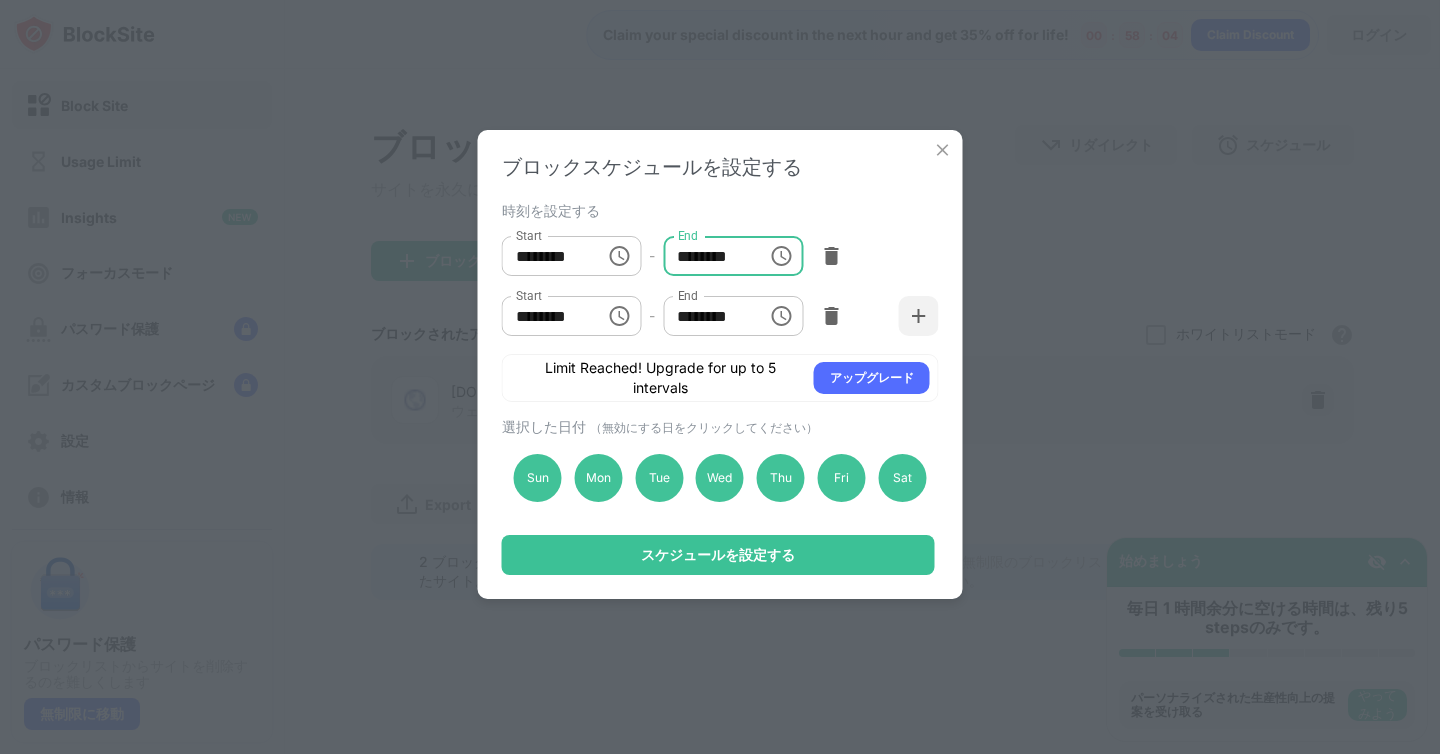click on "********" at bounding box center (708, 256) 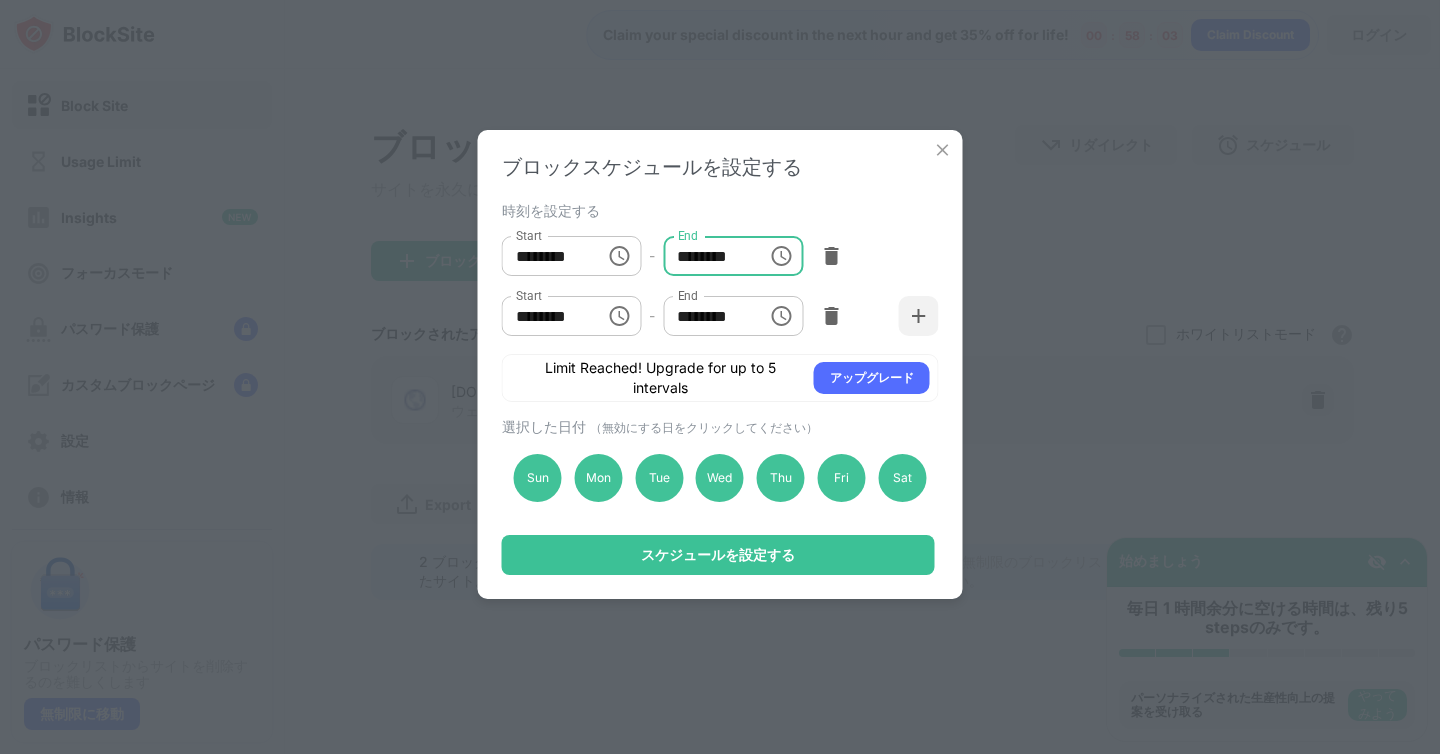 click 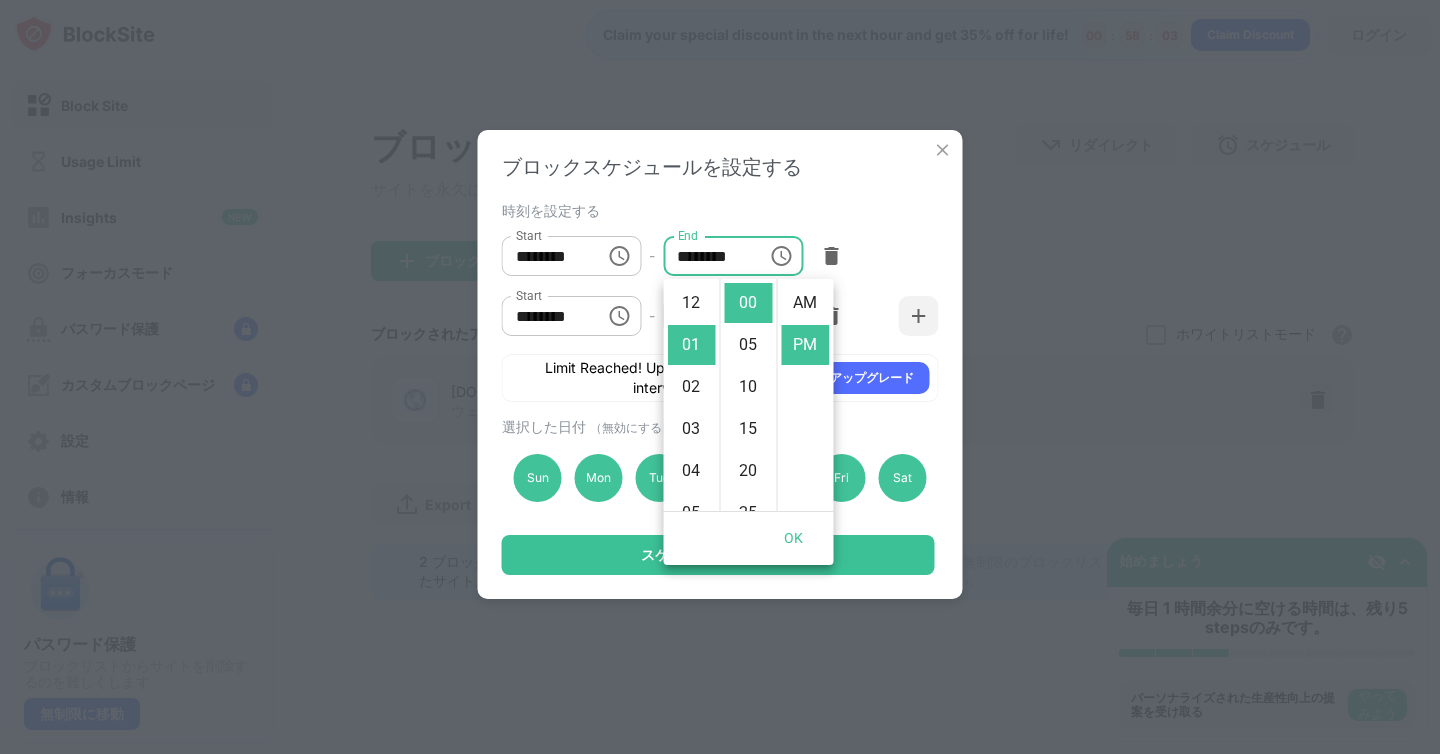 scroll, scrollTop: 42, scrollLeft: 0, axis: vertical 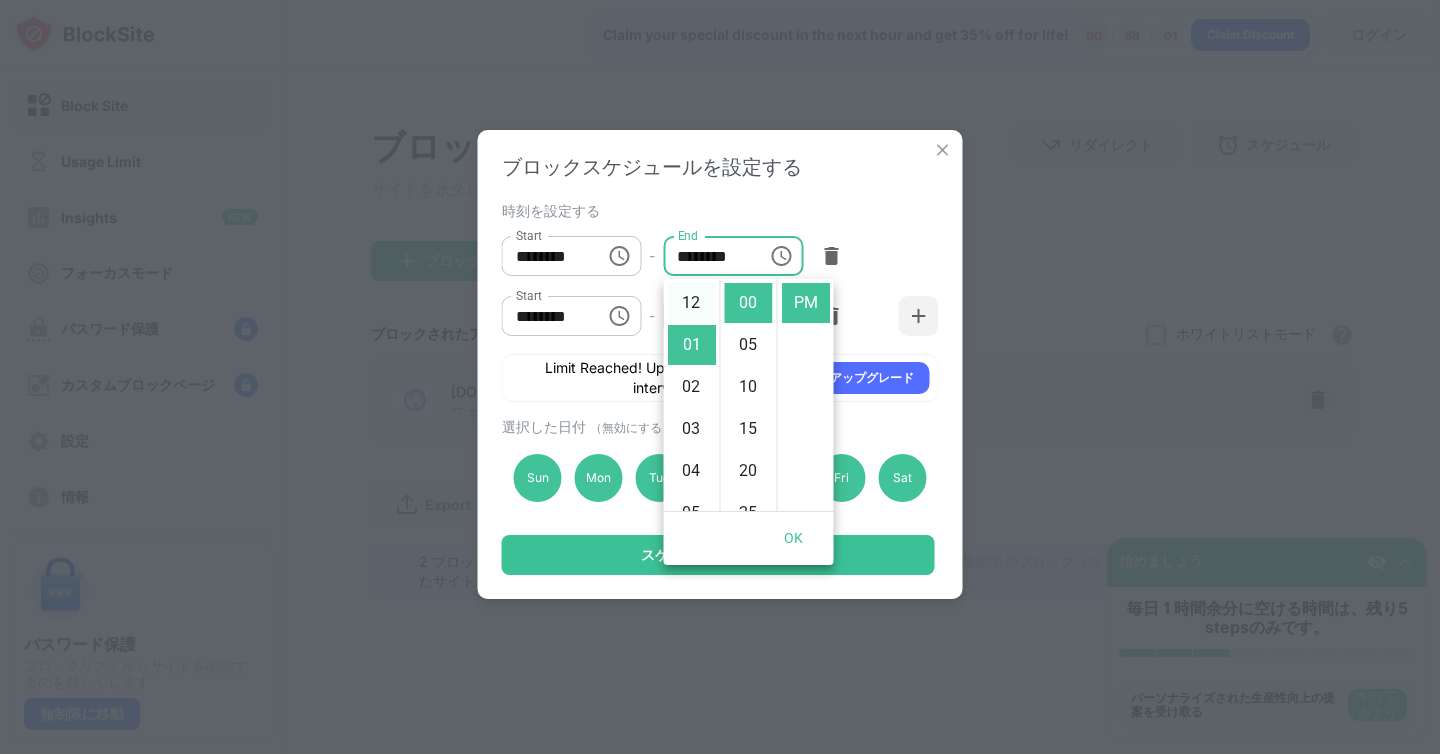 click on "12" at bounding box center [692, 303] 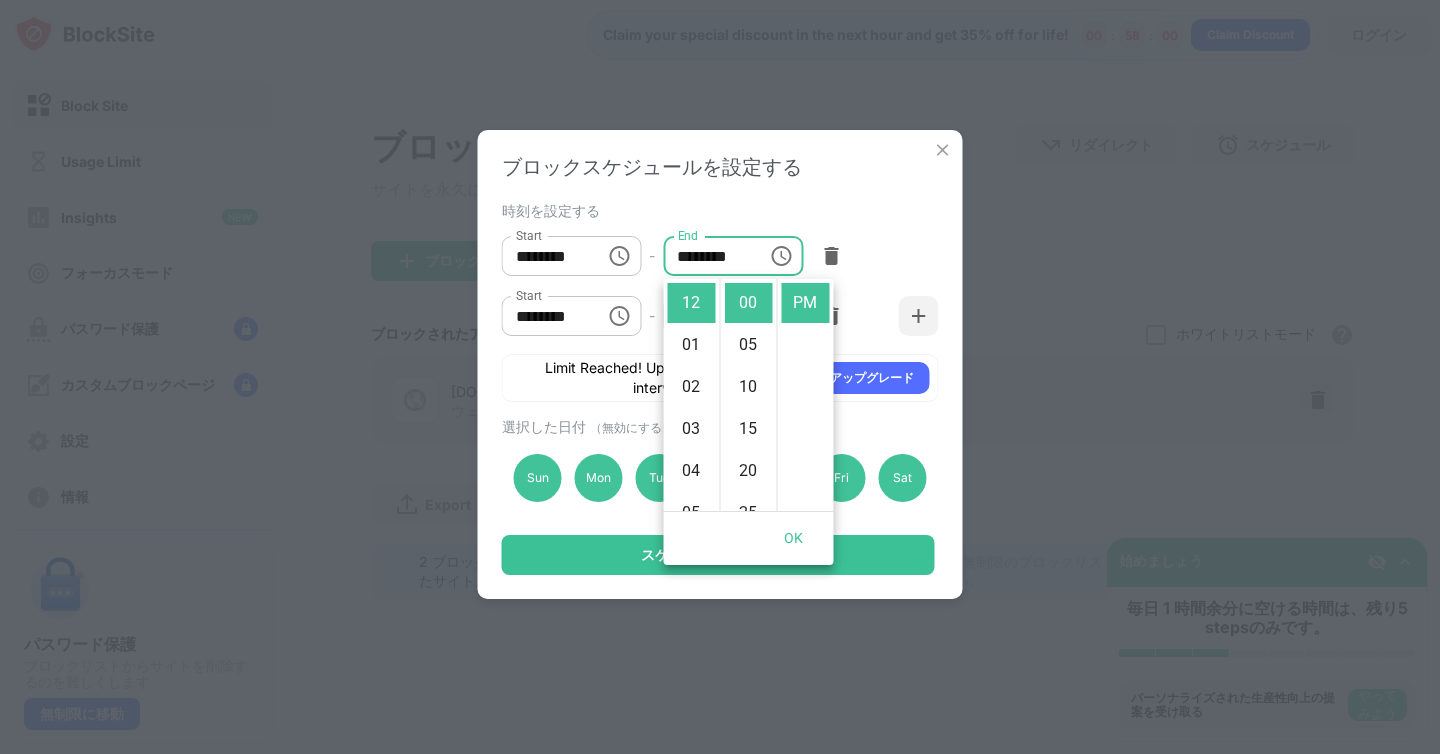 click on "OK" at bounding box center [794, 538] 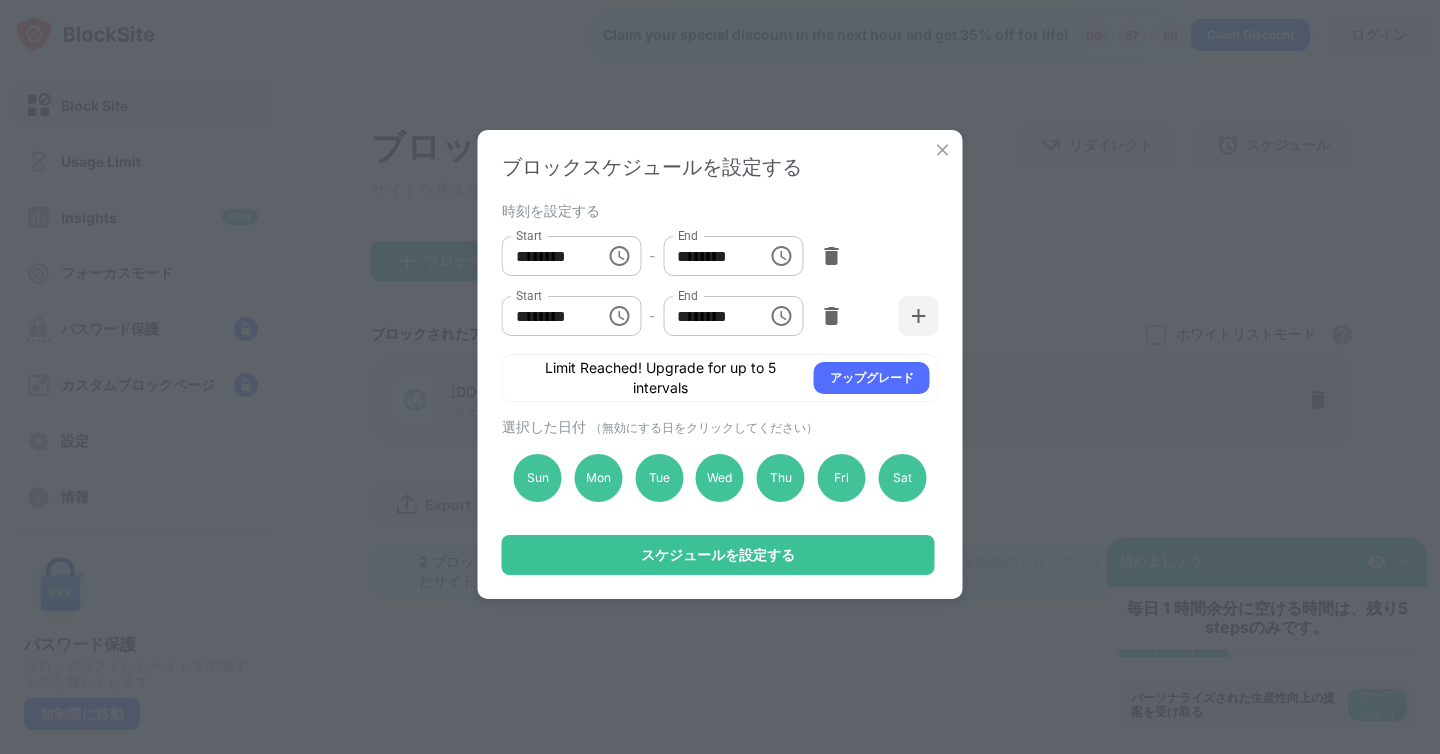 click on "********" at bounding box center (547, 316) 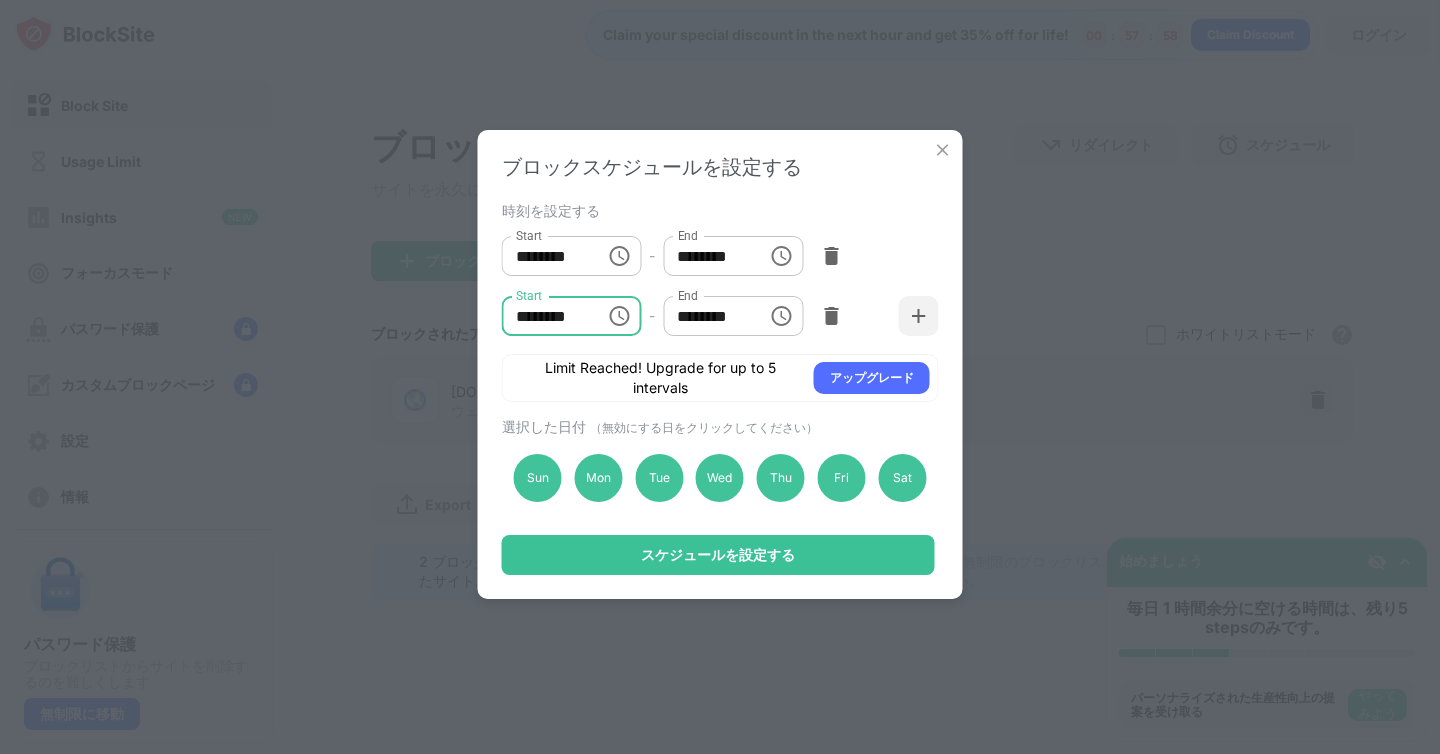 click on "********" at bounding box center [547, 316] 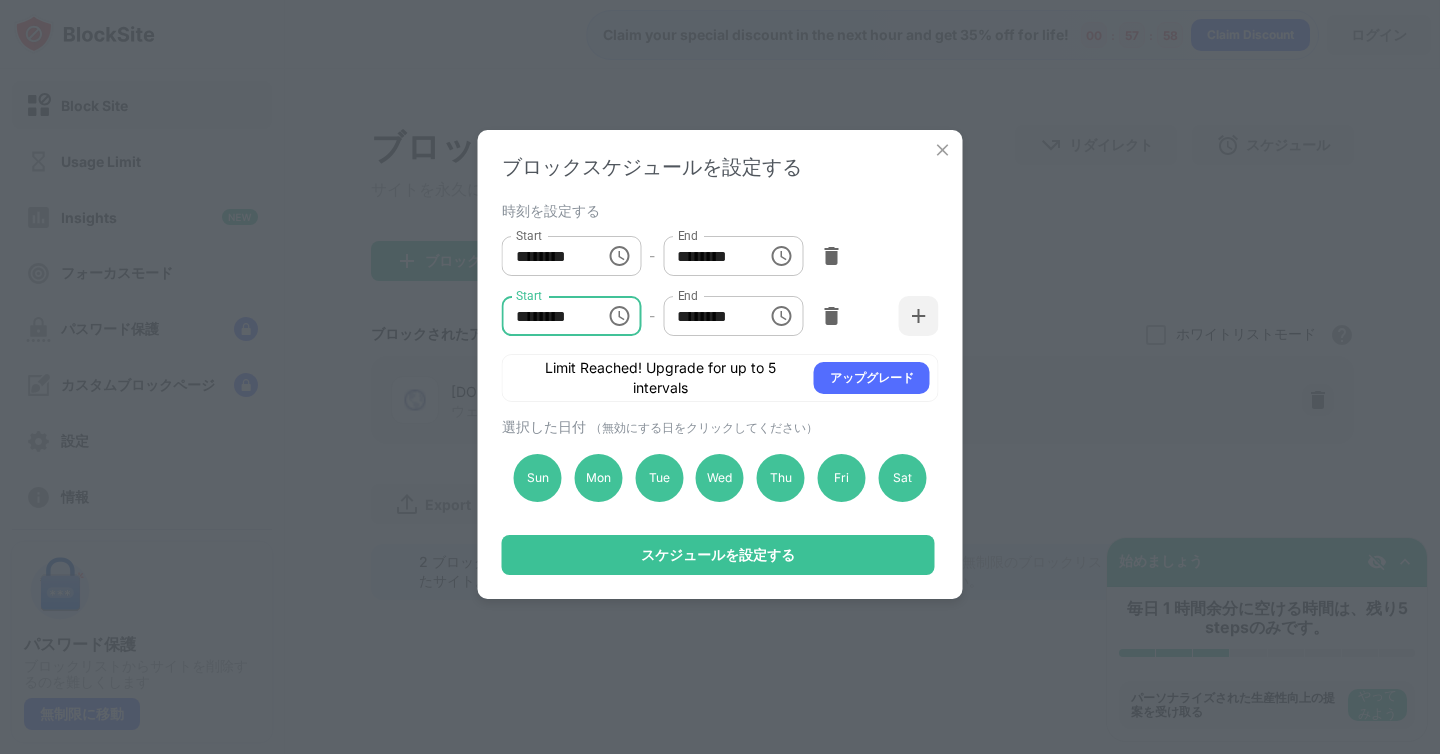 click 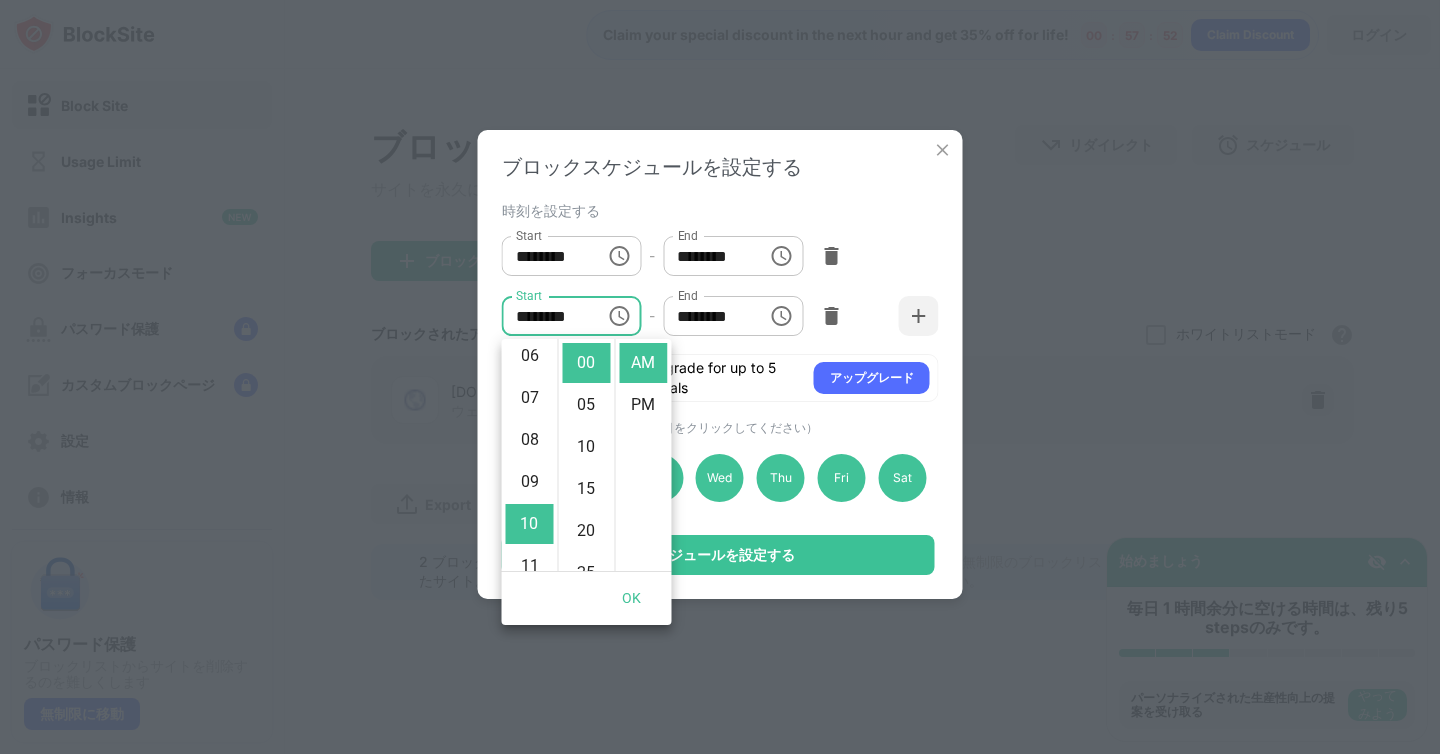 scroll, scrollTop: 0, scrollLeft: 0, axis: both 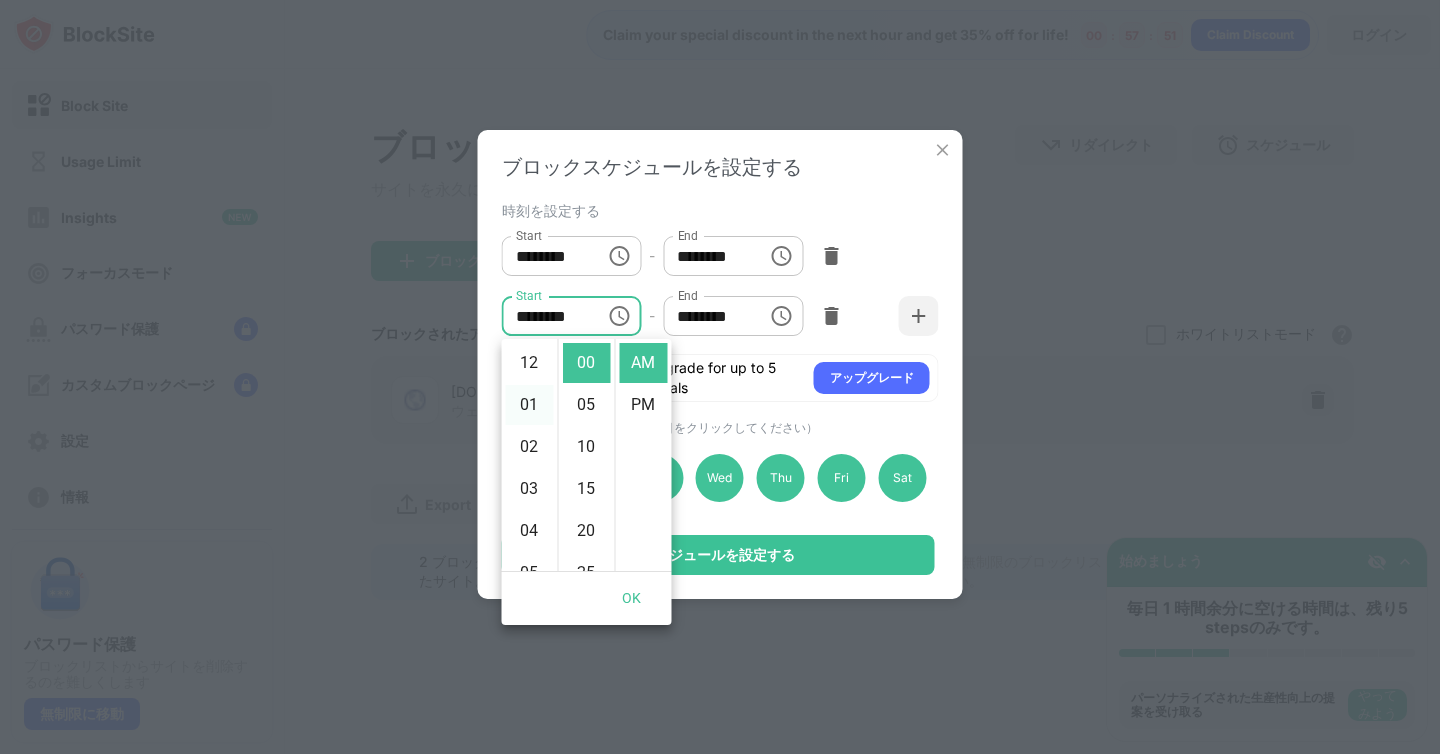 click on "01" at bounding box center [530, 405] 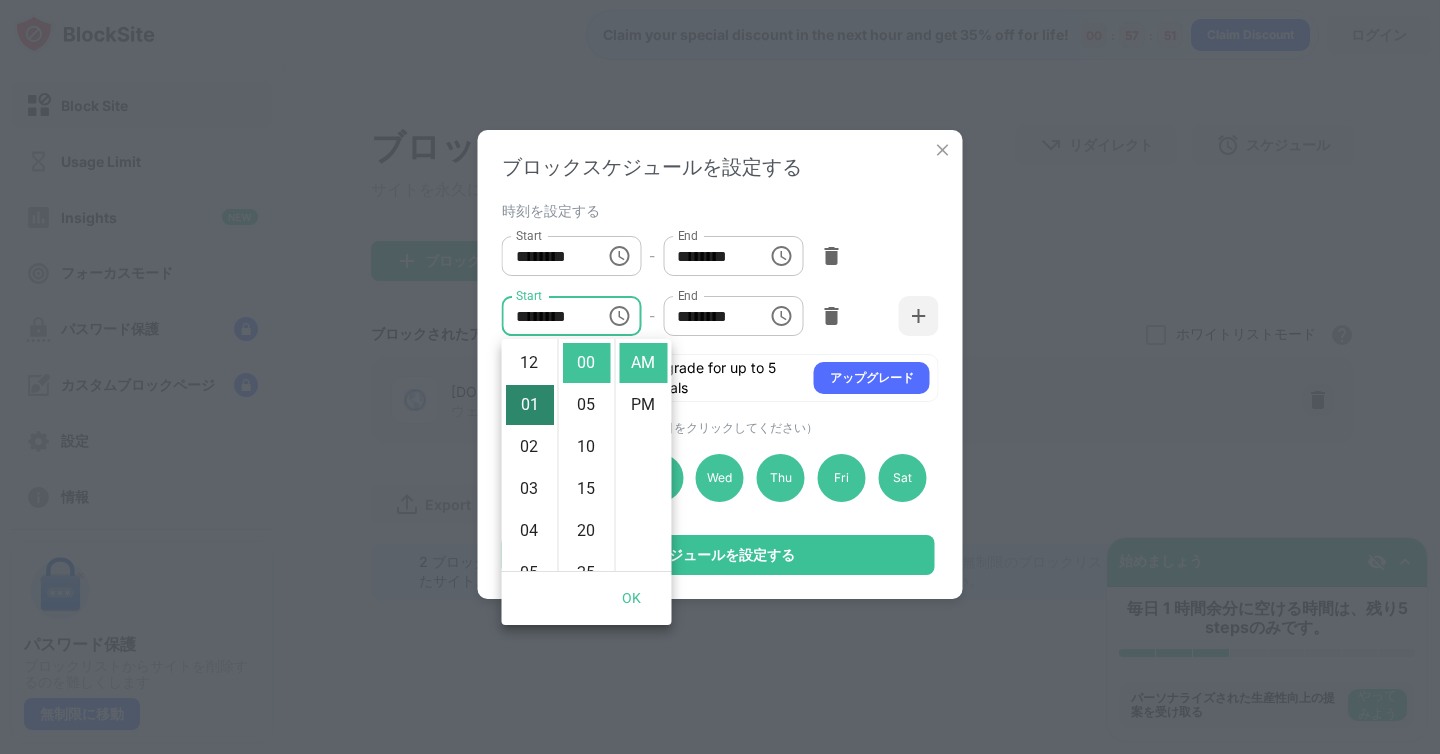 scroll, scrollTop: 42, scrollLeft: 0, axis: vertical 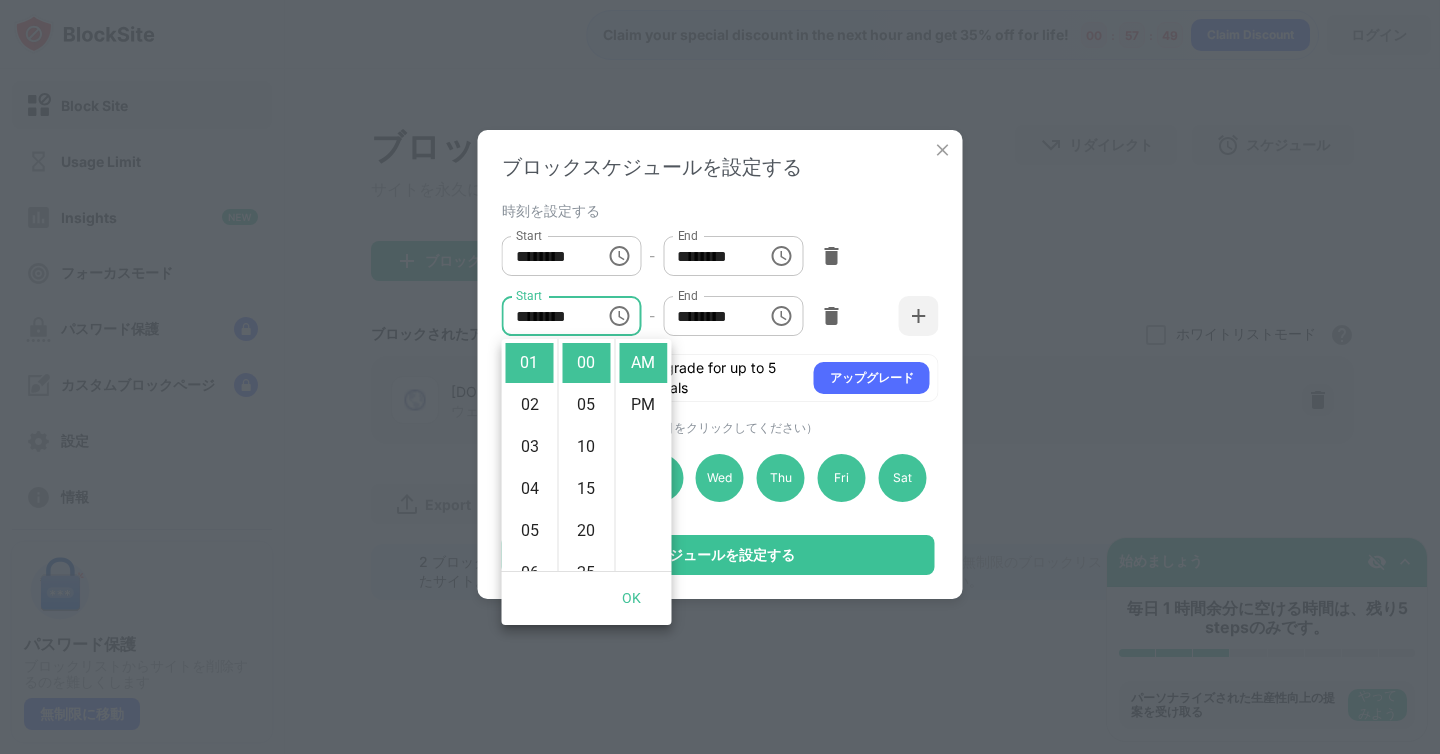 click on "Start ******** Start - End ******** End" at bounding box center [720, 316] 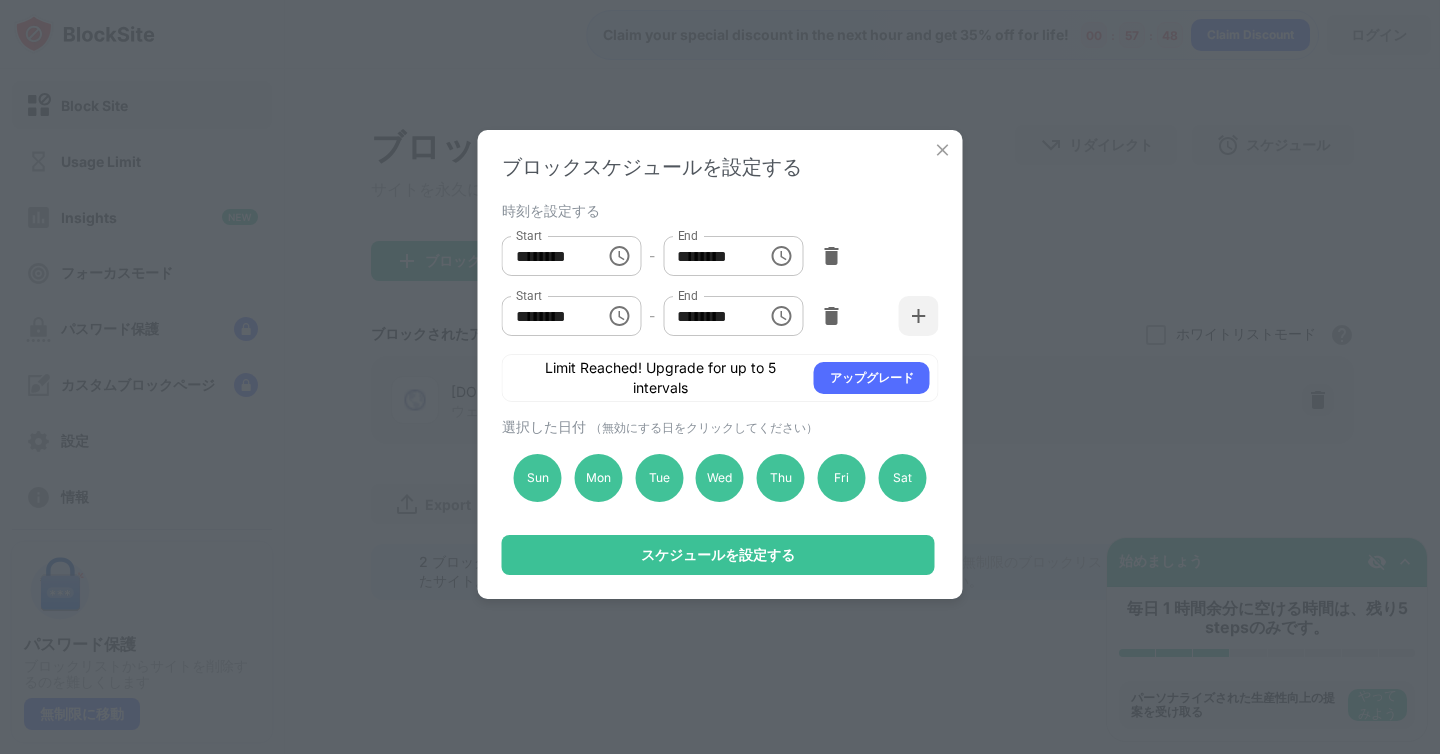 click on "********" at bounding box center (708, 316) 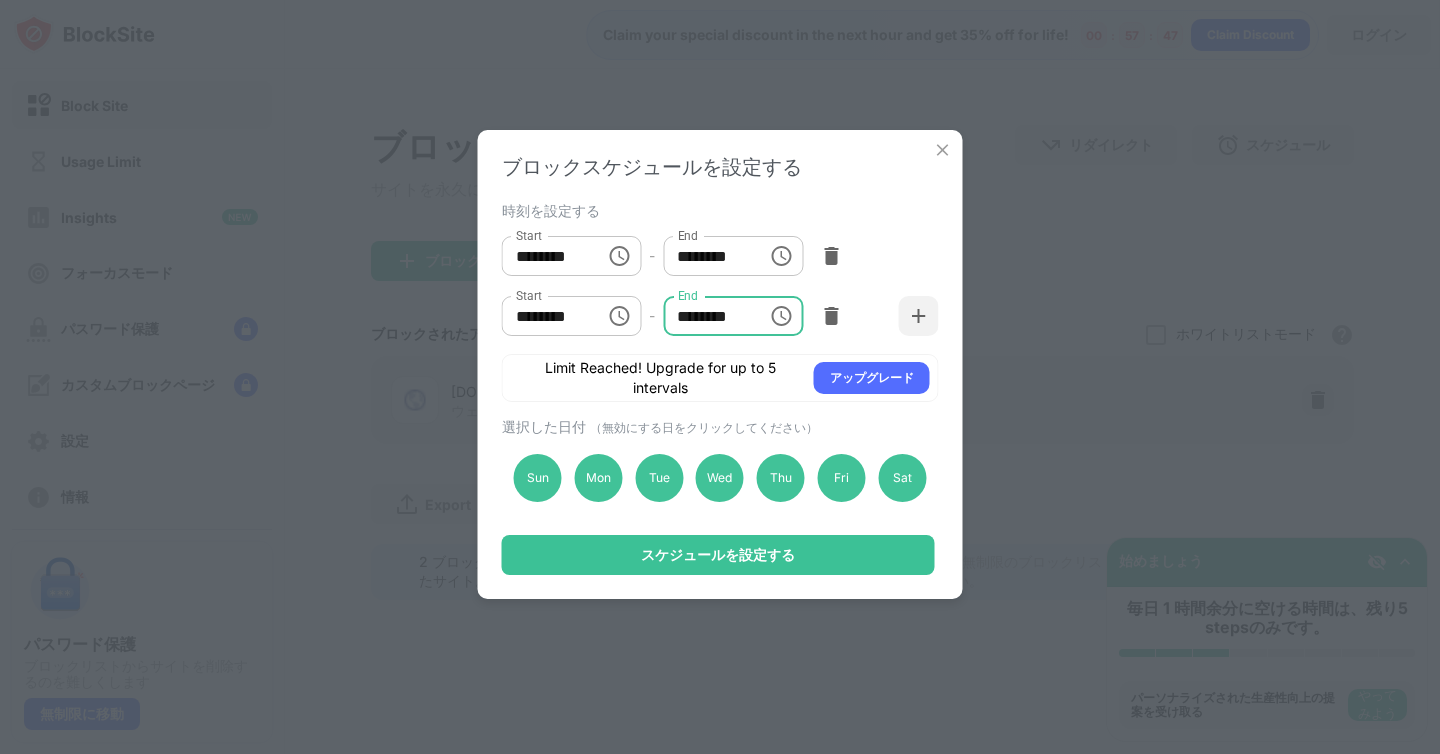 click on "********" at bounding box center (708, 316) 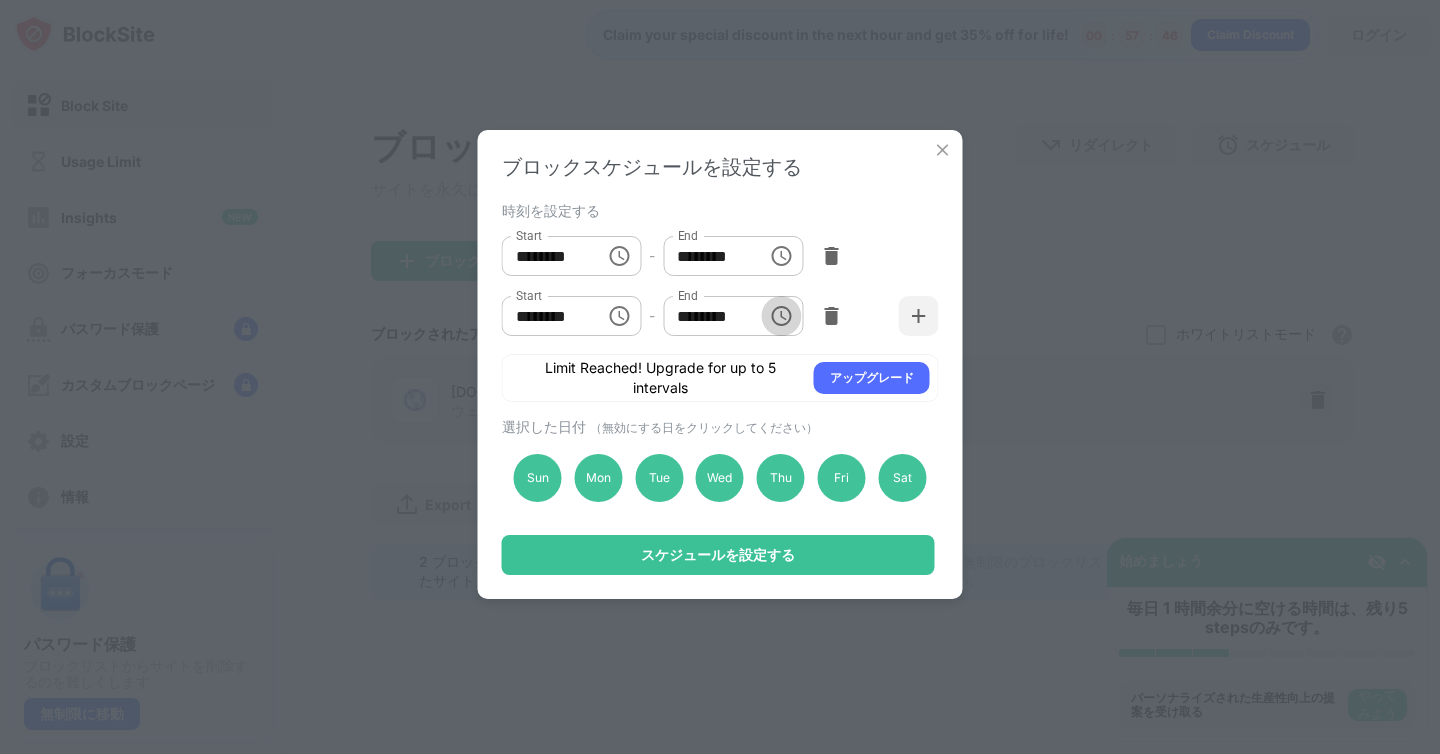 click 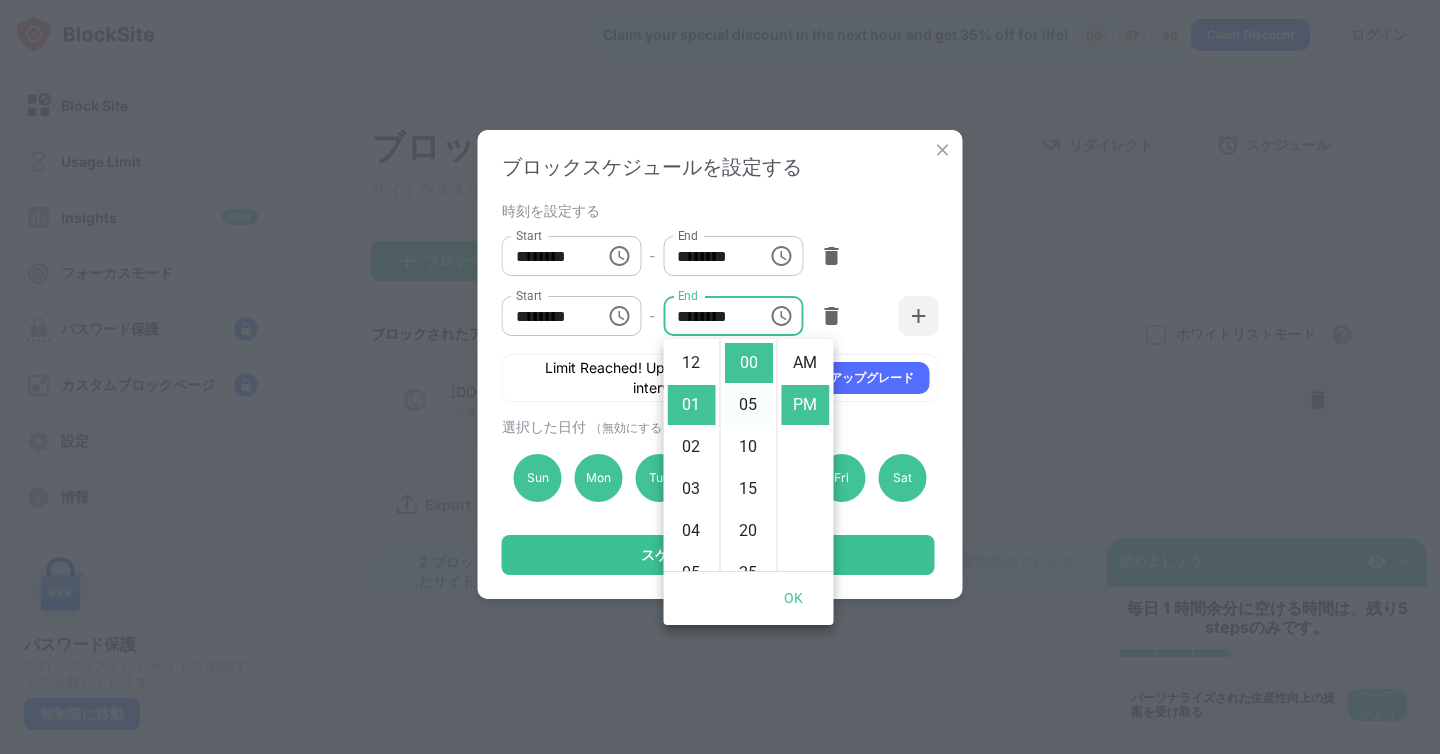 scroll, scrollTop: 42, scrollLeft: 0, axis: vertical 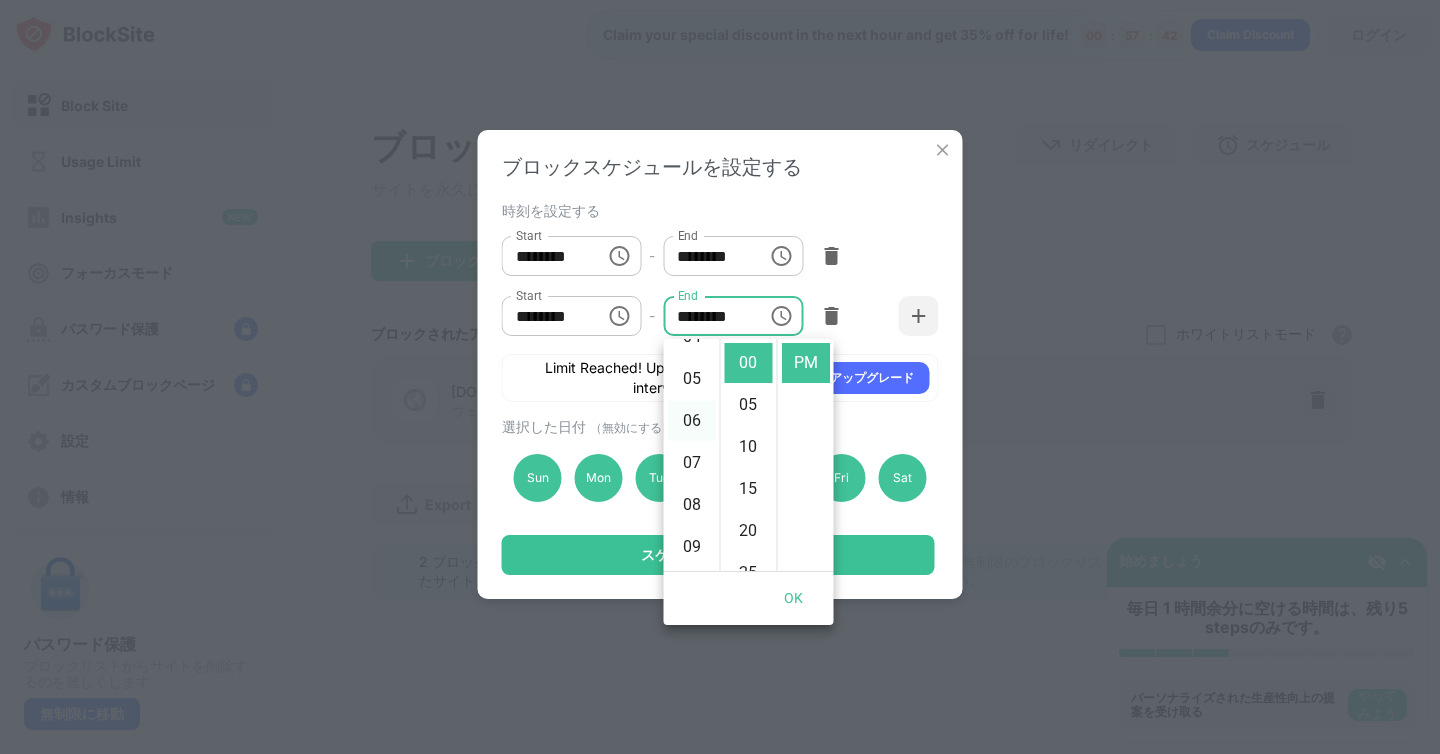 click on "06" at bounding box center [692, 421] 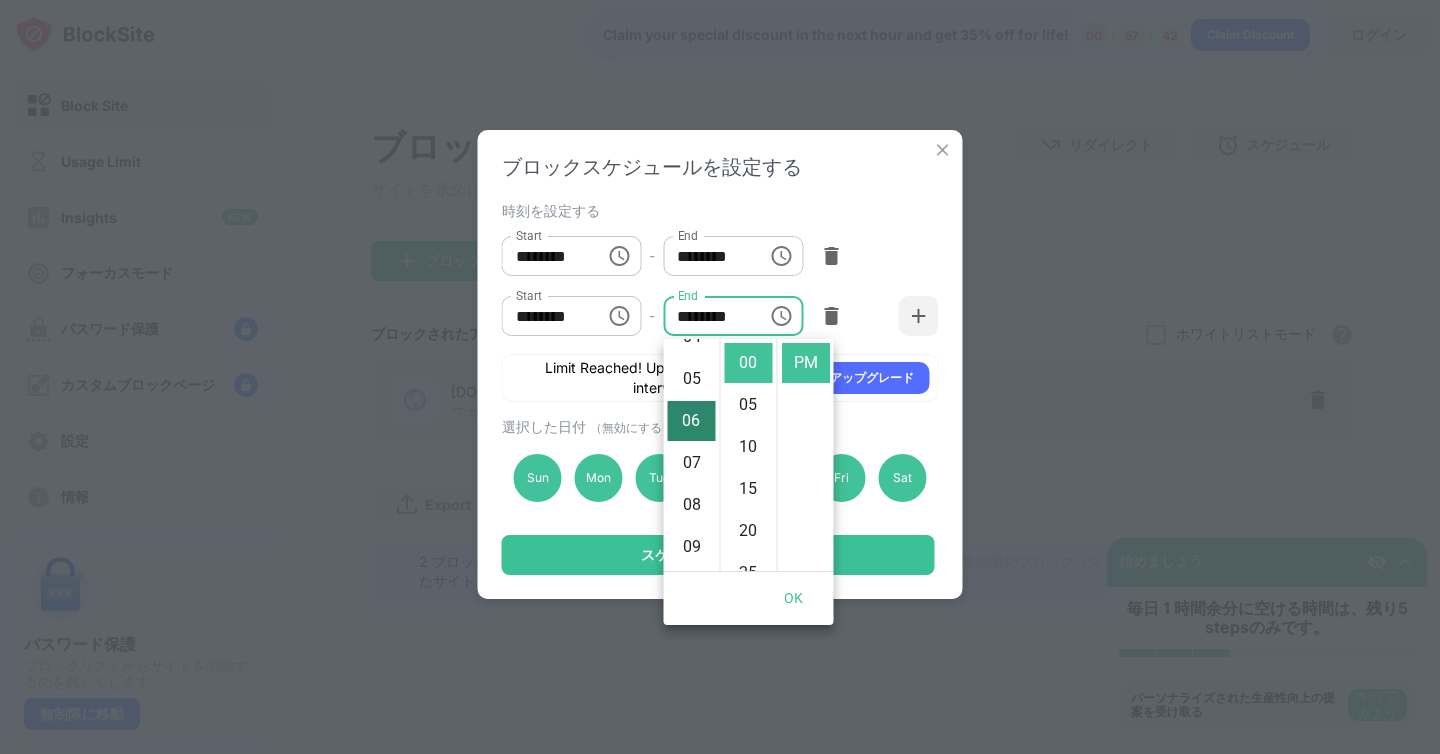 scroll, scrollTop: 252, scrollLeft: 0, axis: vertical 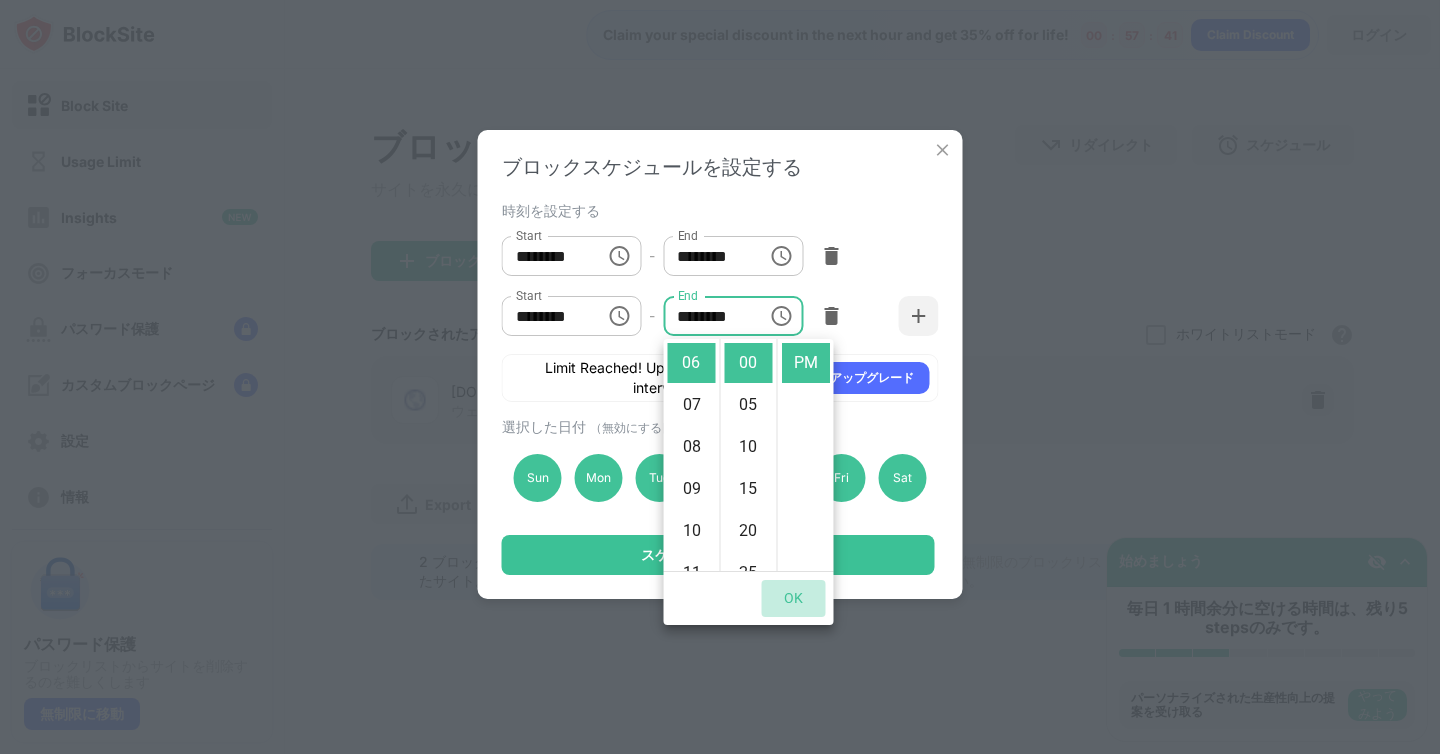 click on "OK" at bounding box center (794, 598) 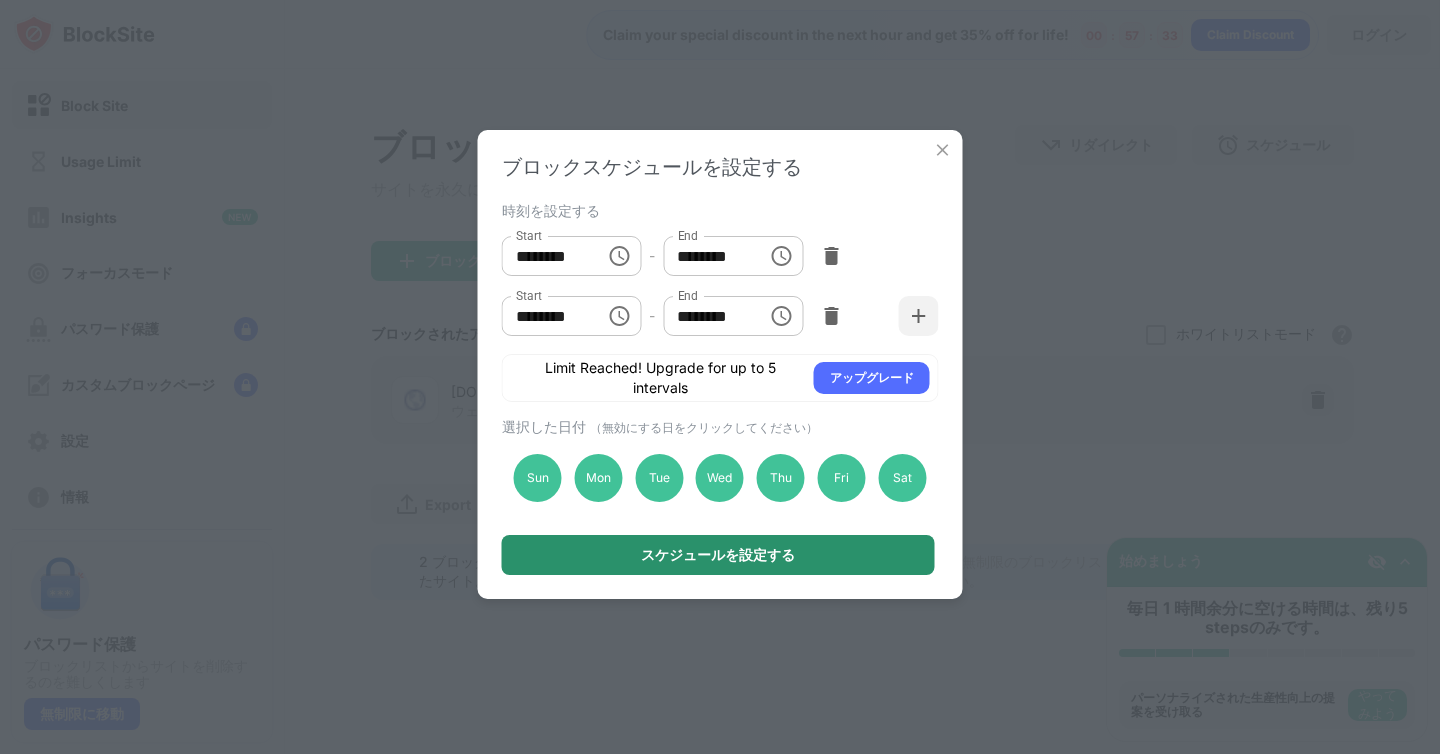 click on "スケジュールを設定する" at bounding box center [718, 555] 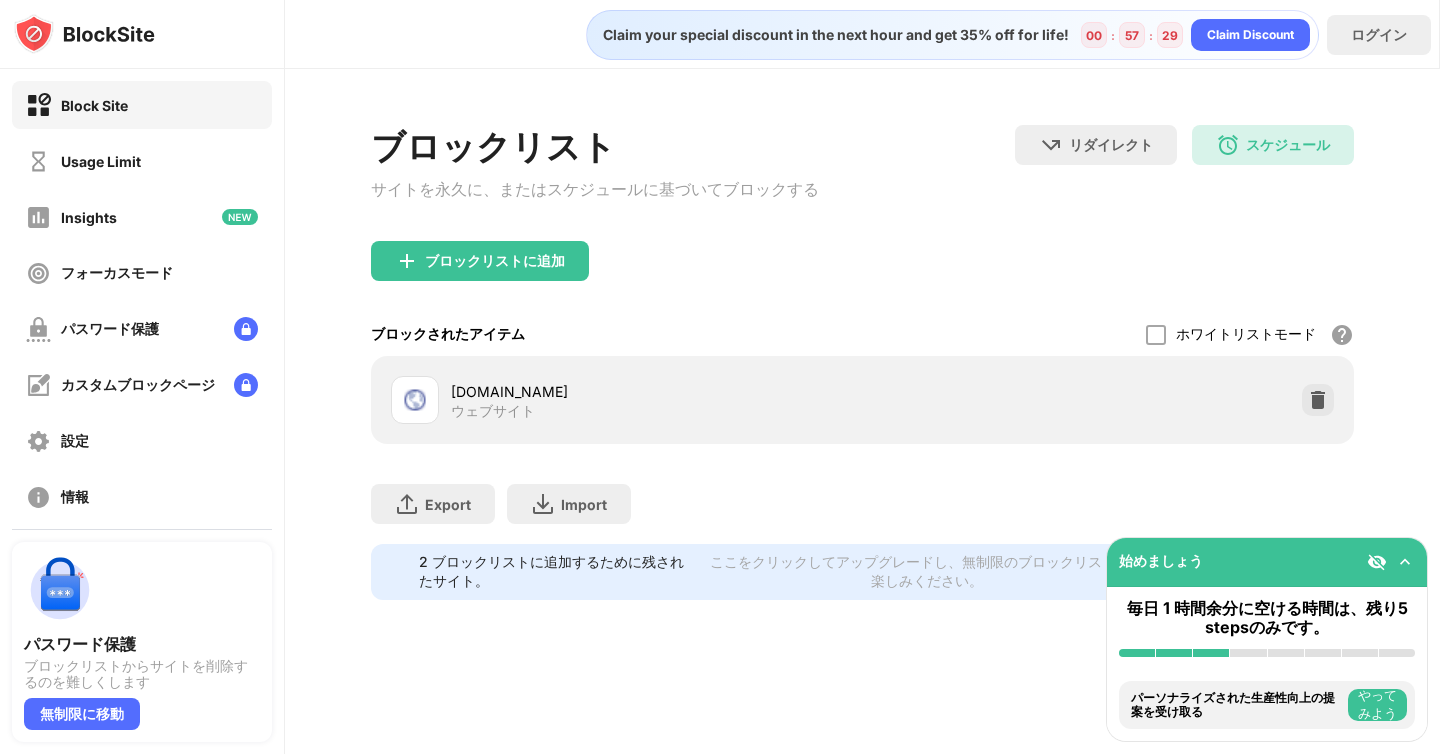 click on "ウェブサイト" at bounding box center (493, 411) 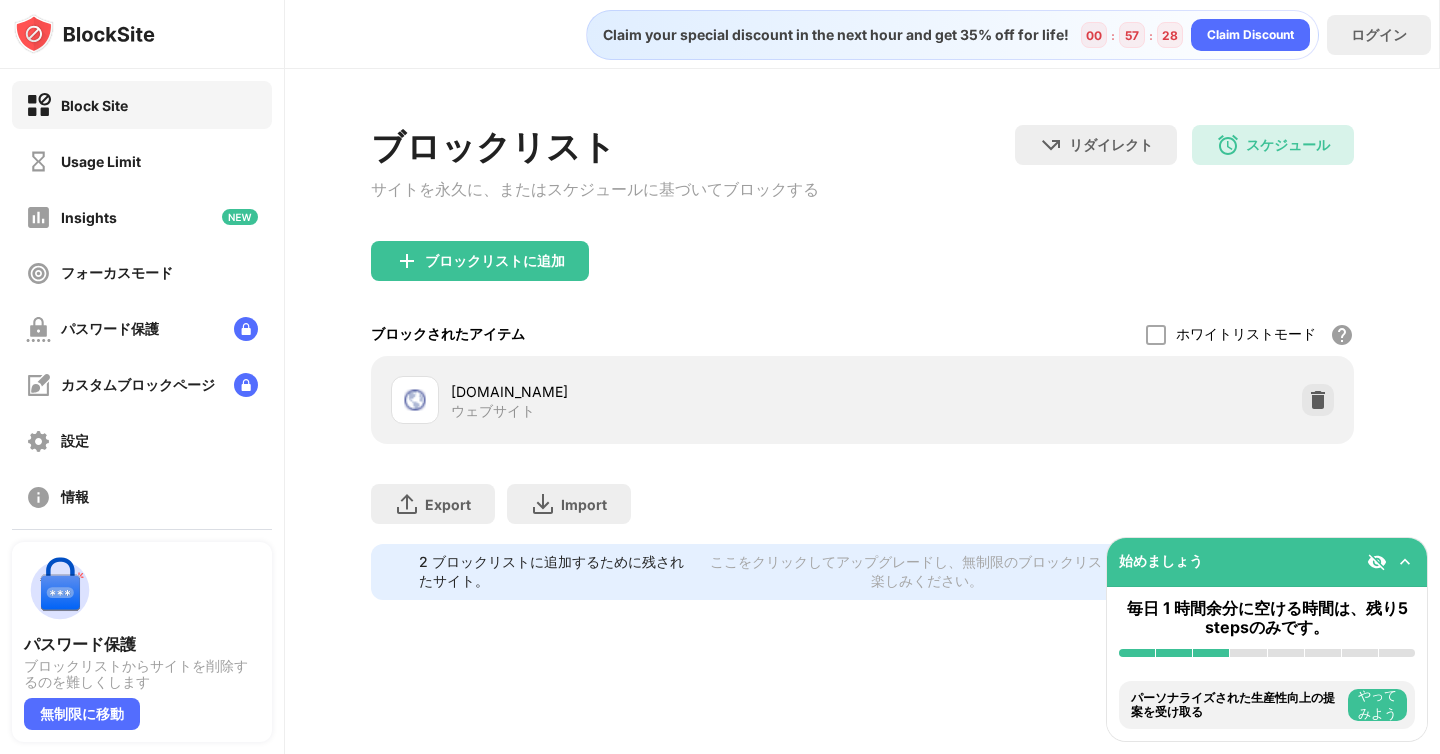 click on "gmail.com" at bounding box center [656, 391] 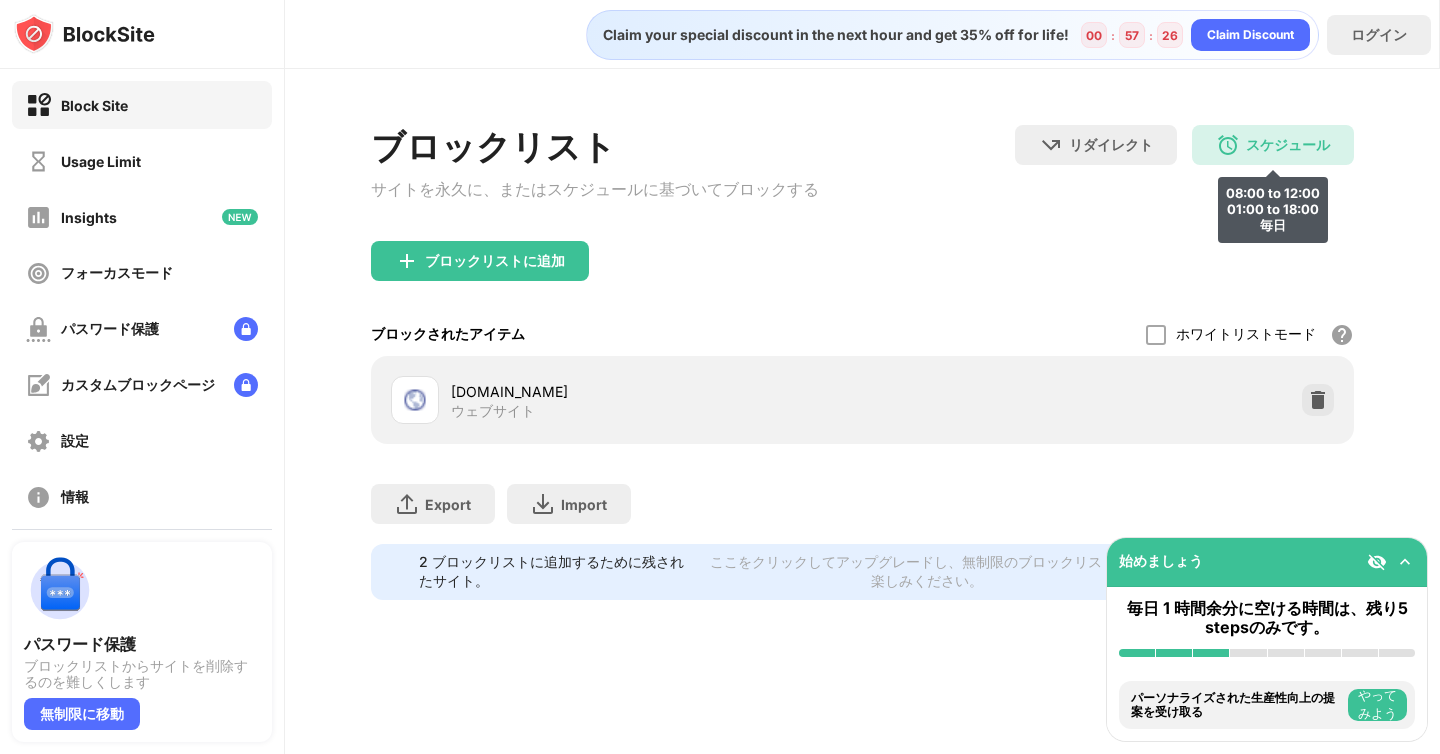click on "スケジュール" at bounding box center [1288, 145] 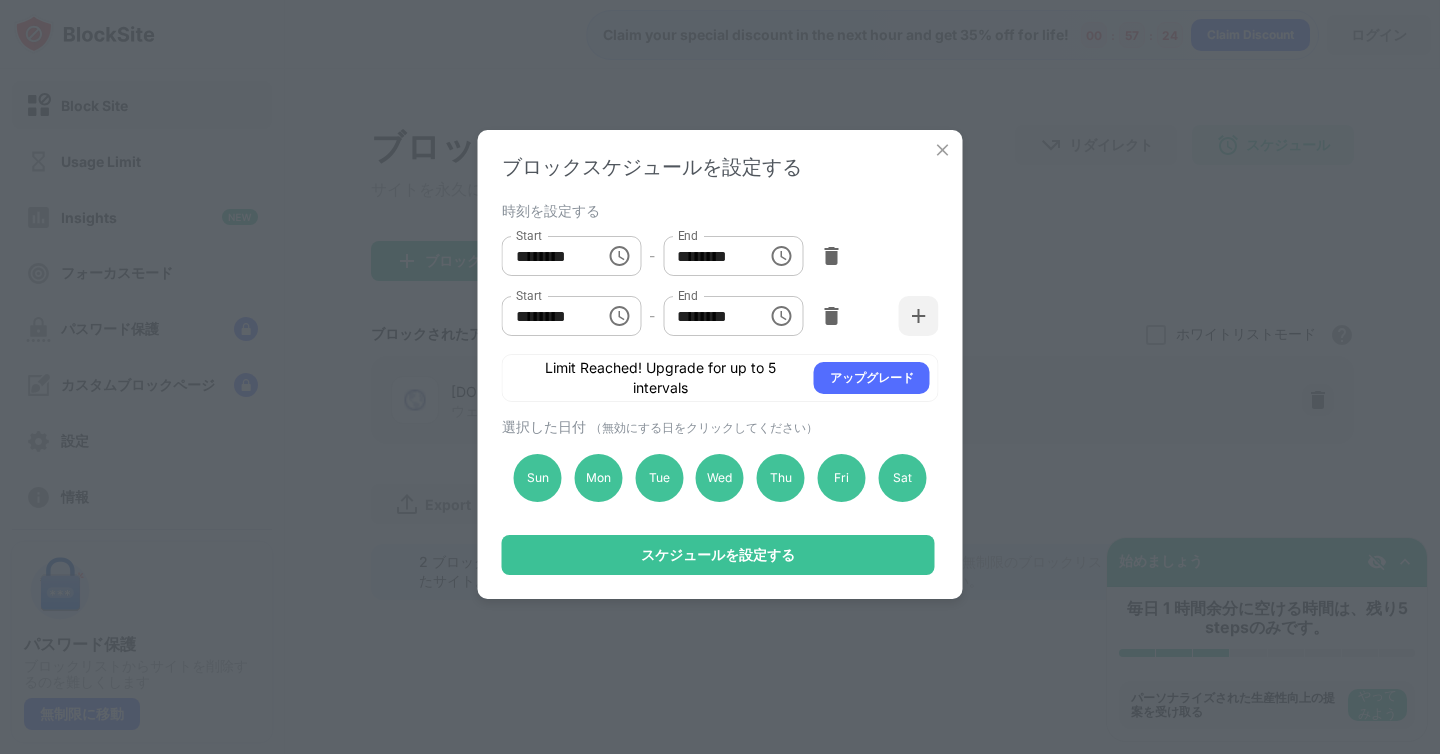 click on "********" at bounding box center (708, 316) 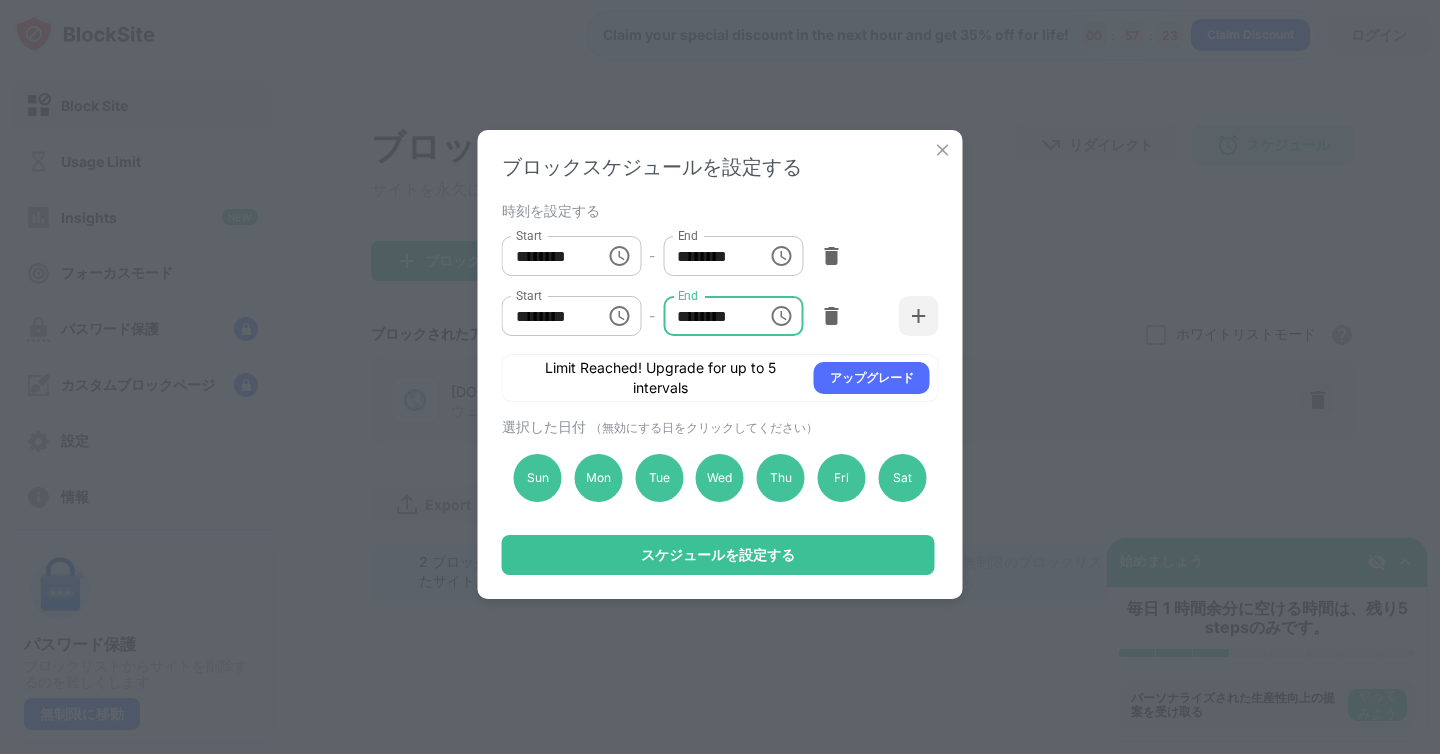 click on "********" at bounding box center [708, 316] 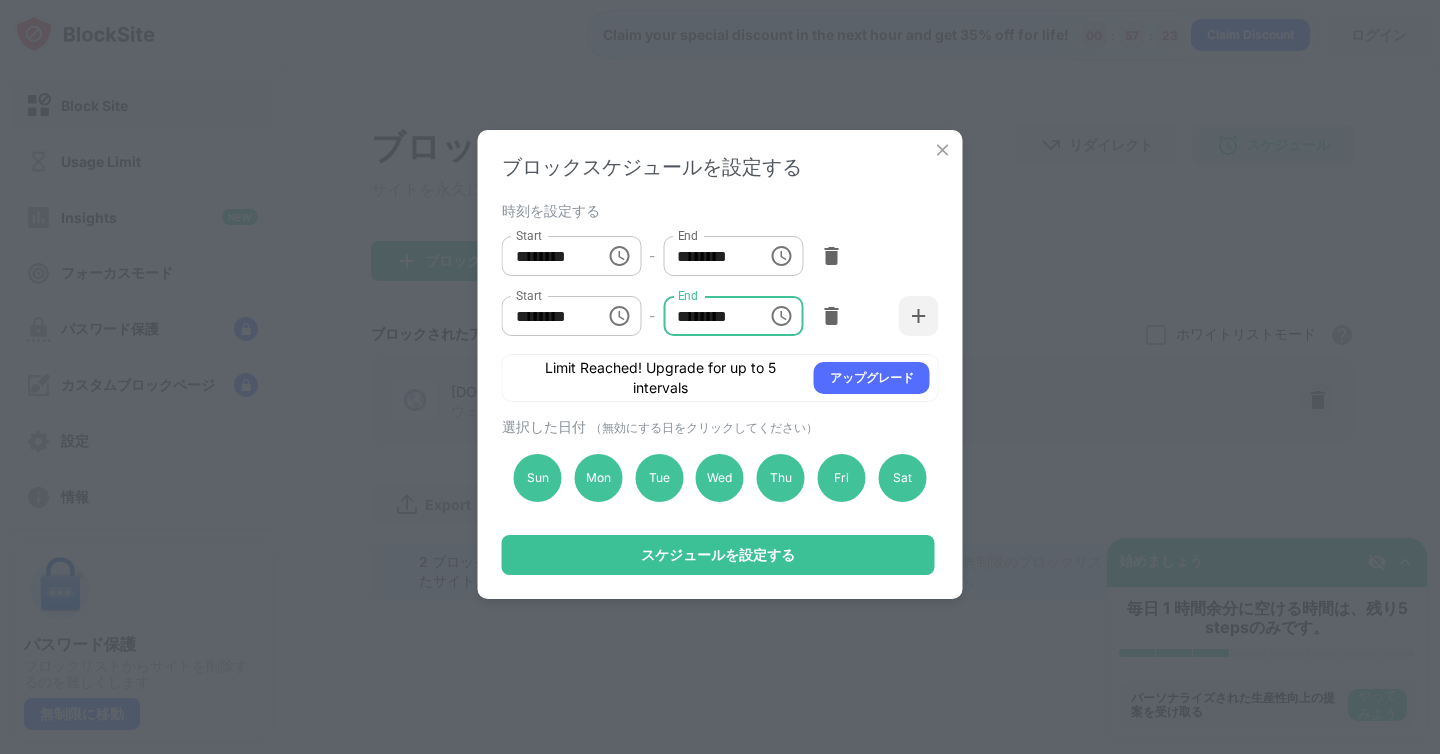 click on "********" at bounding box center [708, 316] 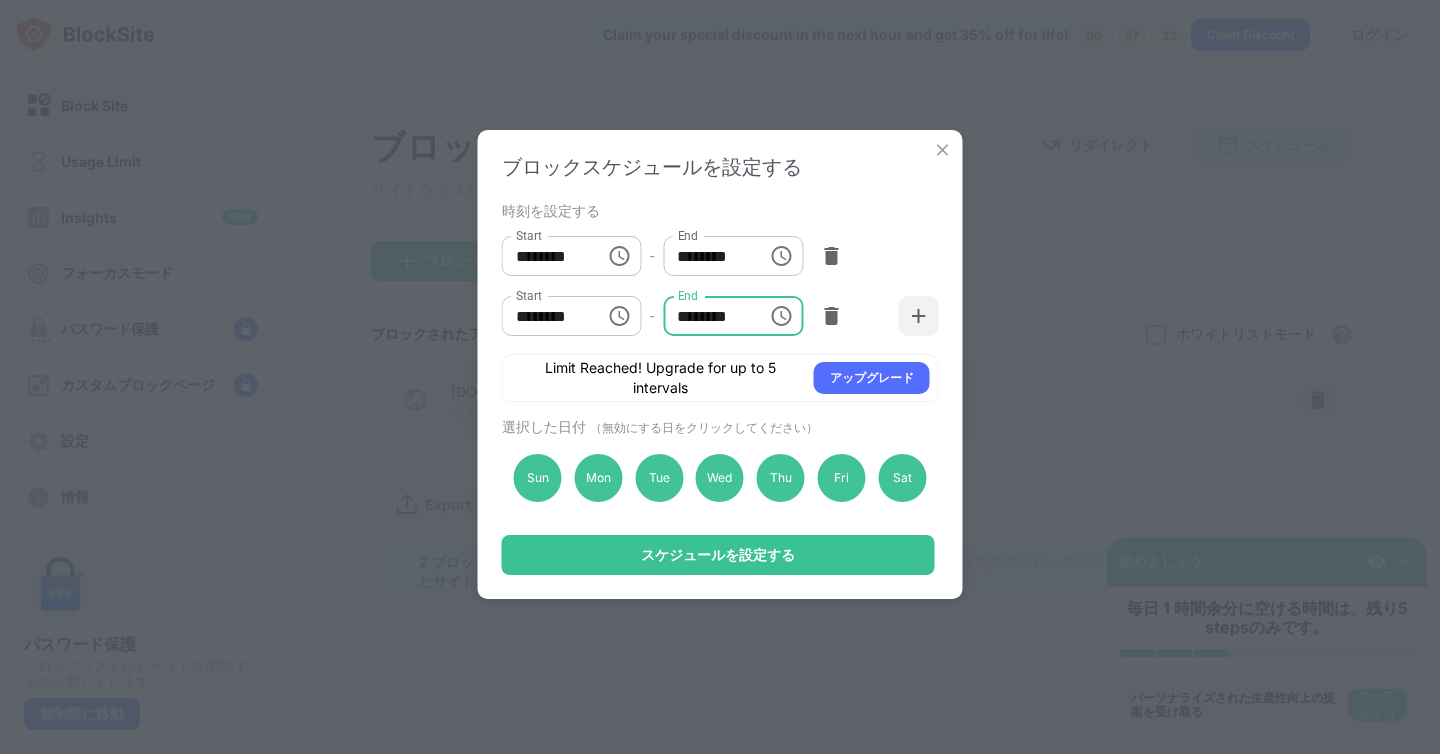click 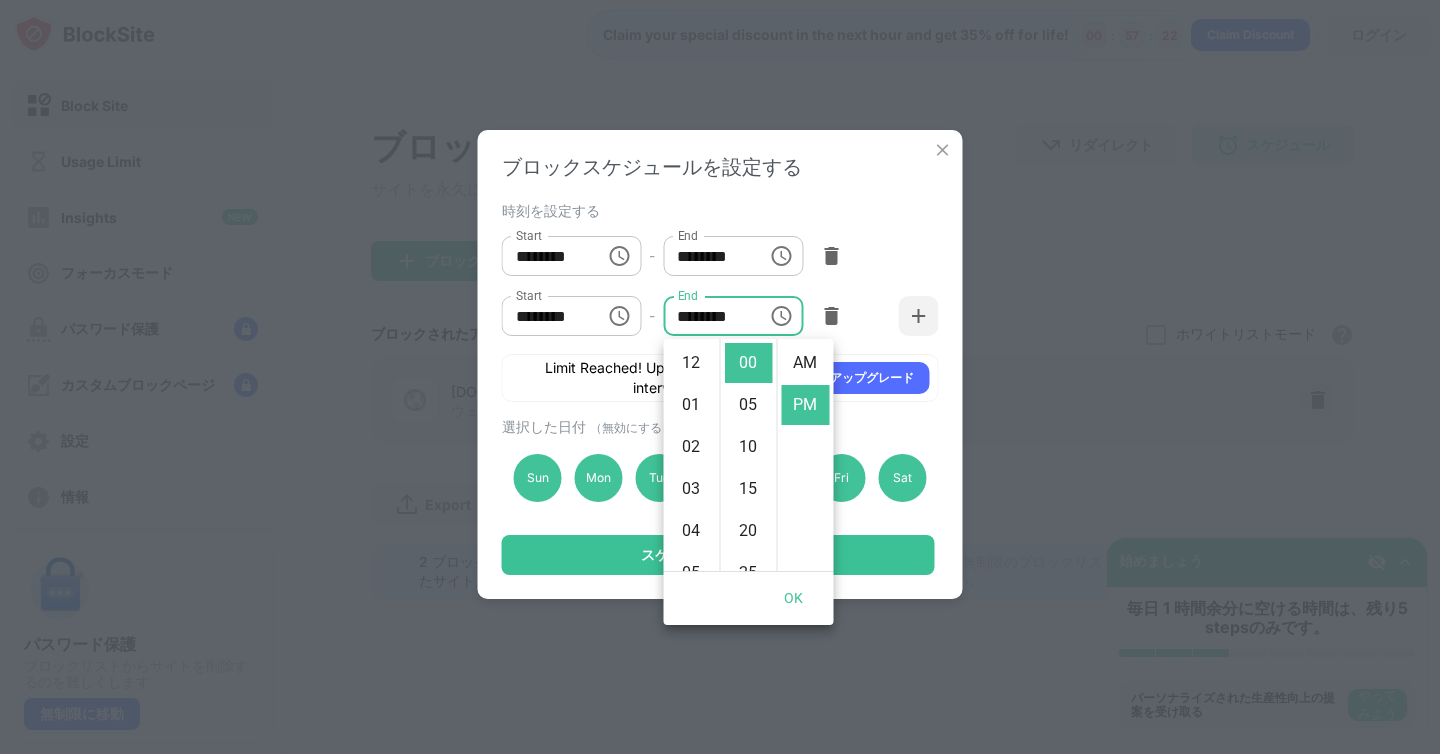 scroll, scrollTop: 252, scrollLeft: 0, axis: vertical 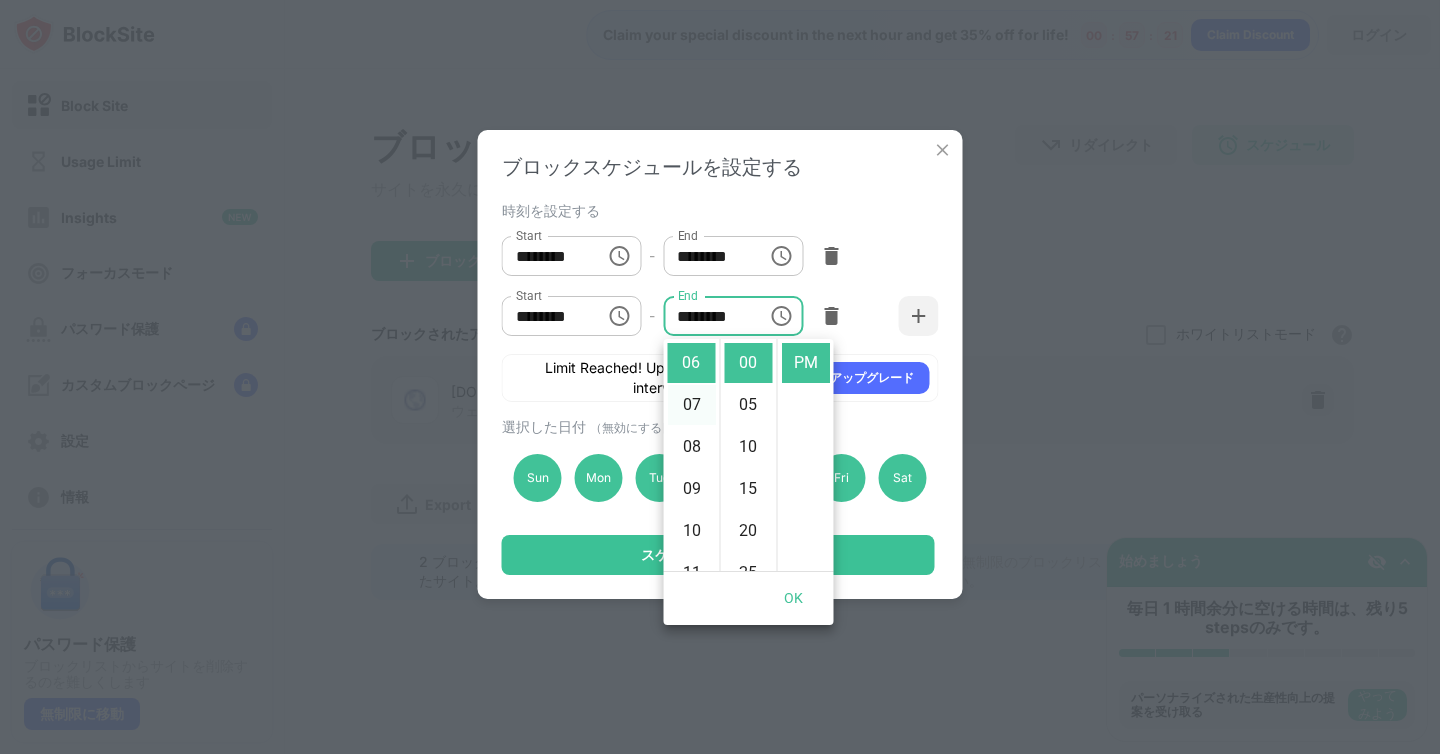click on "07" at bounding box center (692, 405) 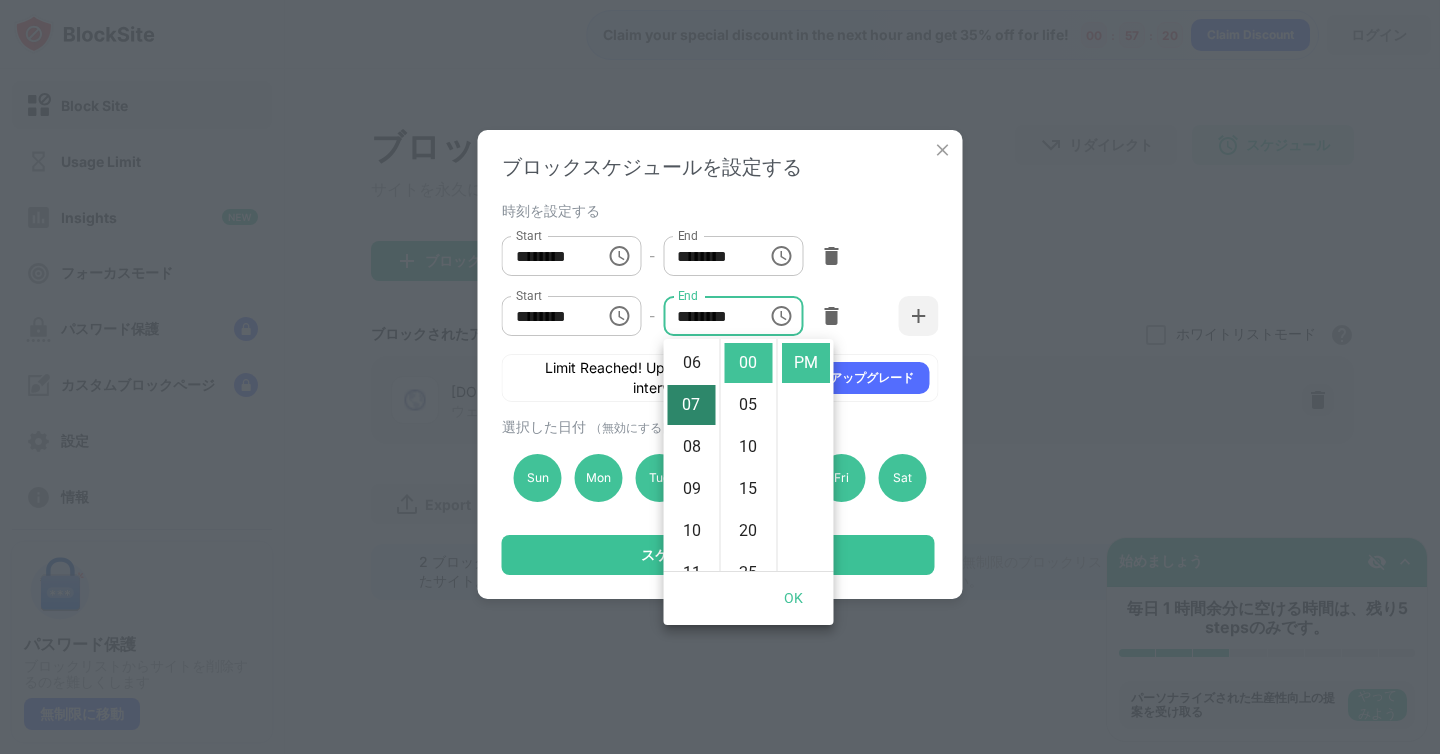 scroll, scrollTop: 294, scrollLeft: 0, axis: vertical 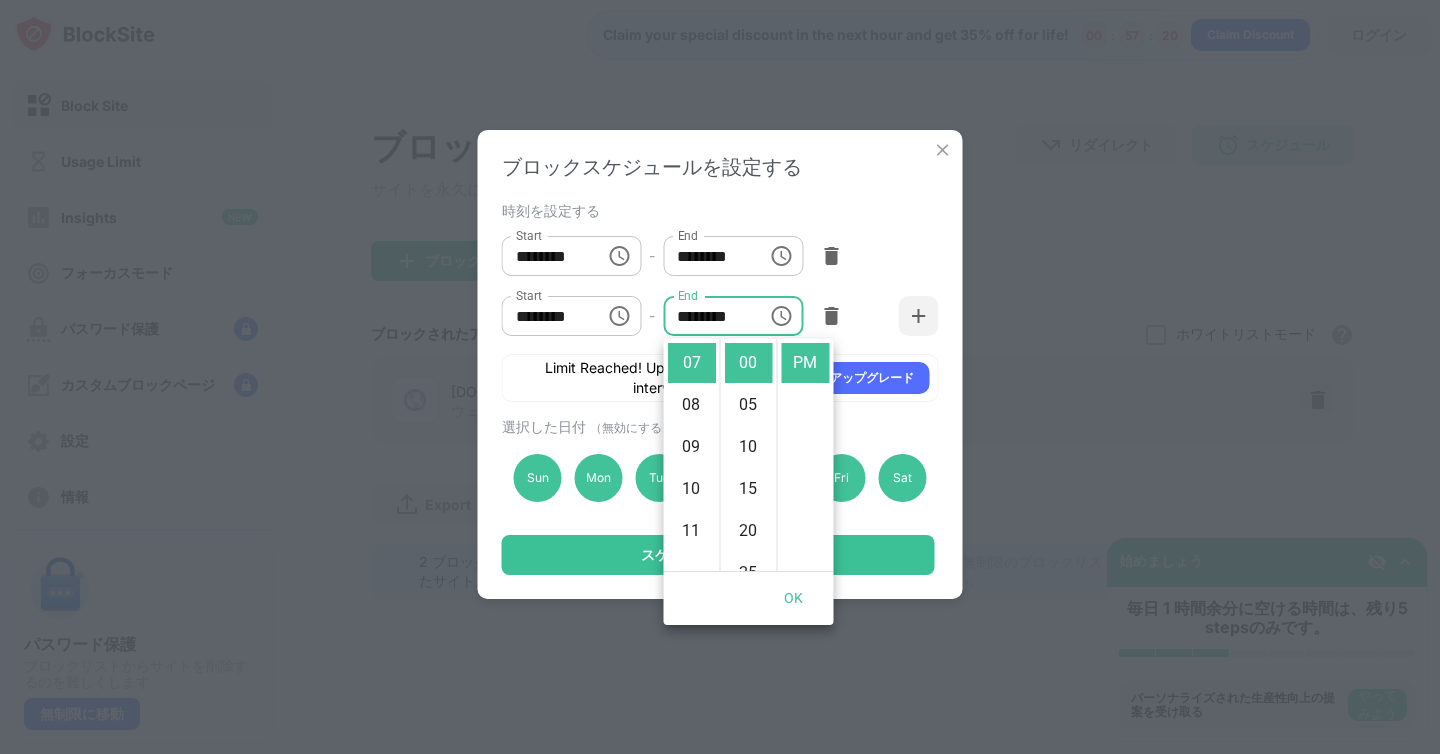 click on "OK" at bounding box center [794, 598] 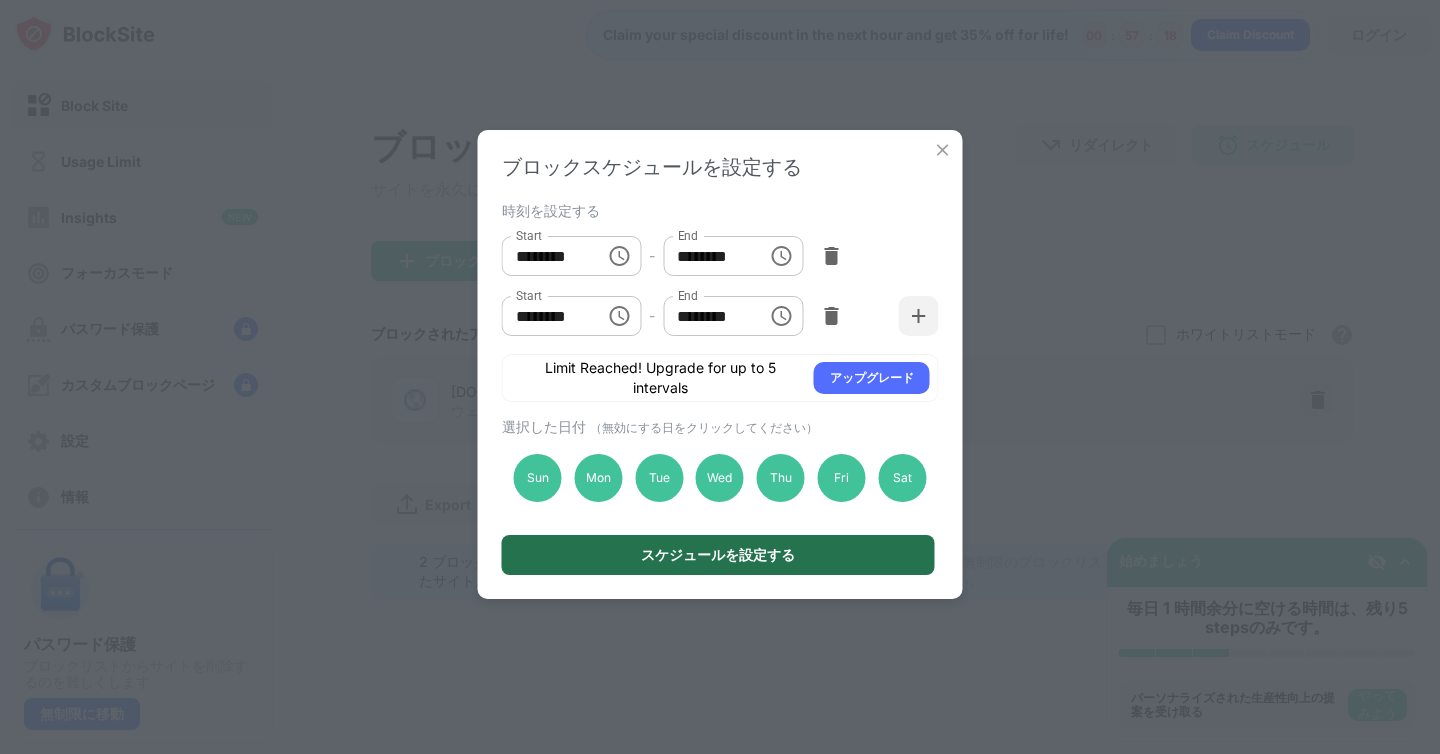 click on "スケジュールを設定する" at bounding box center [718, 555] 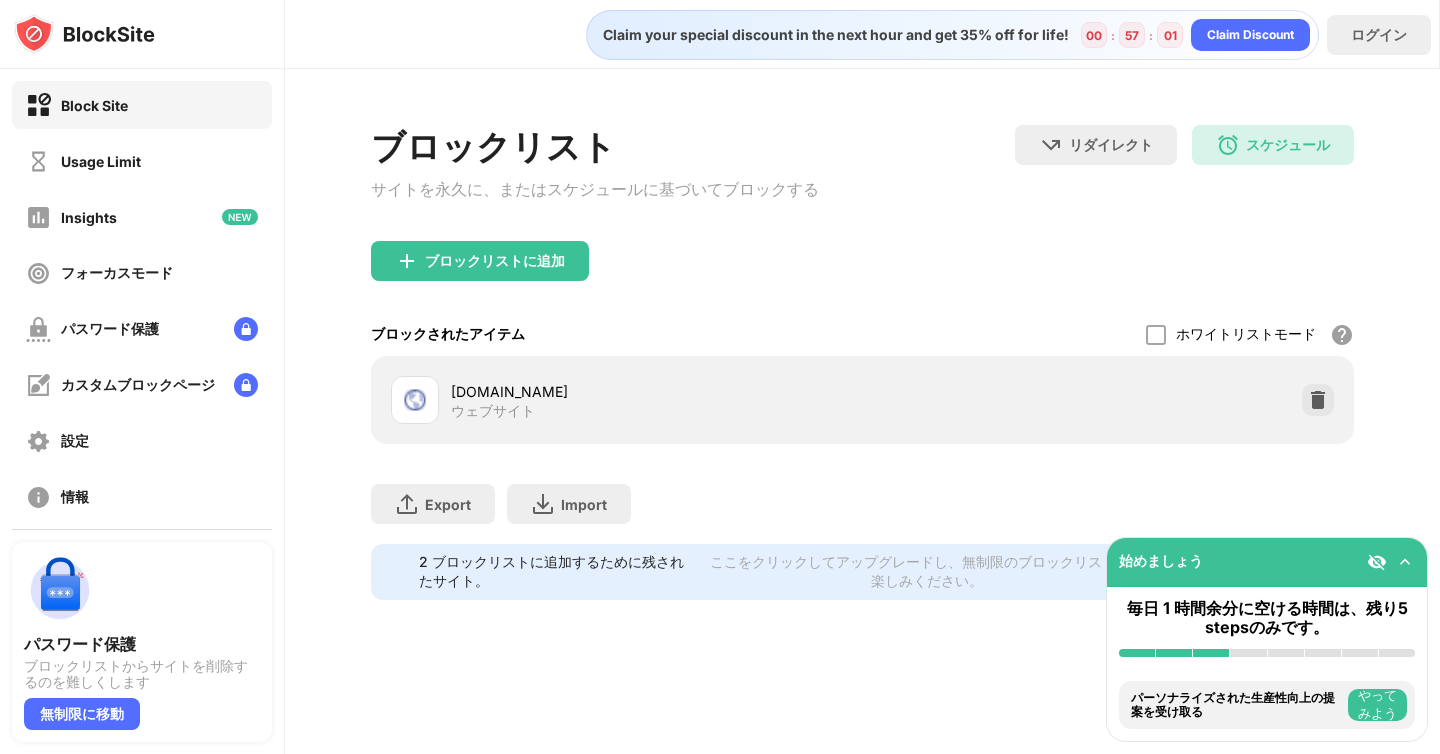 click on "gmail.com ウェブサイト" at bounding box center [862, 400] 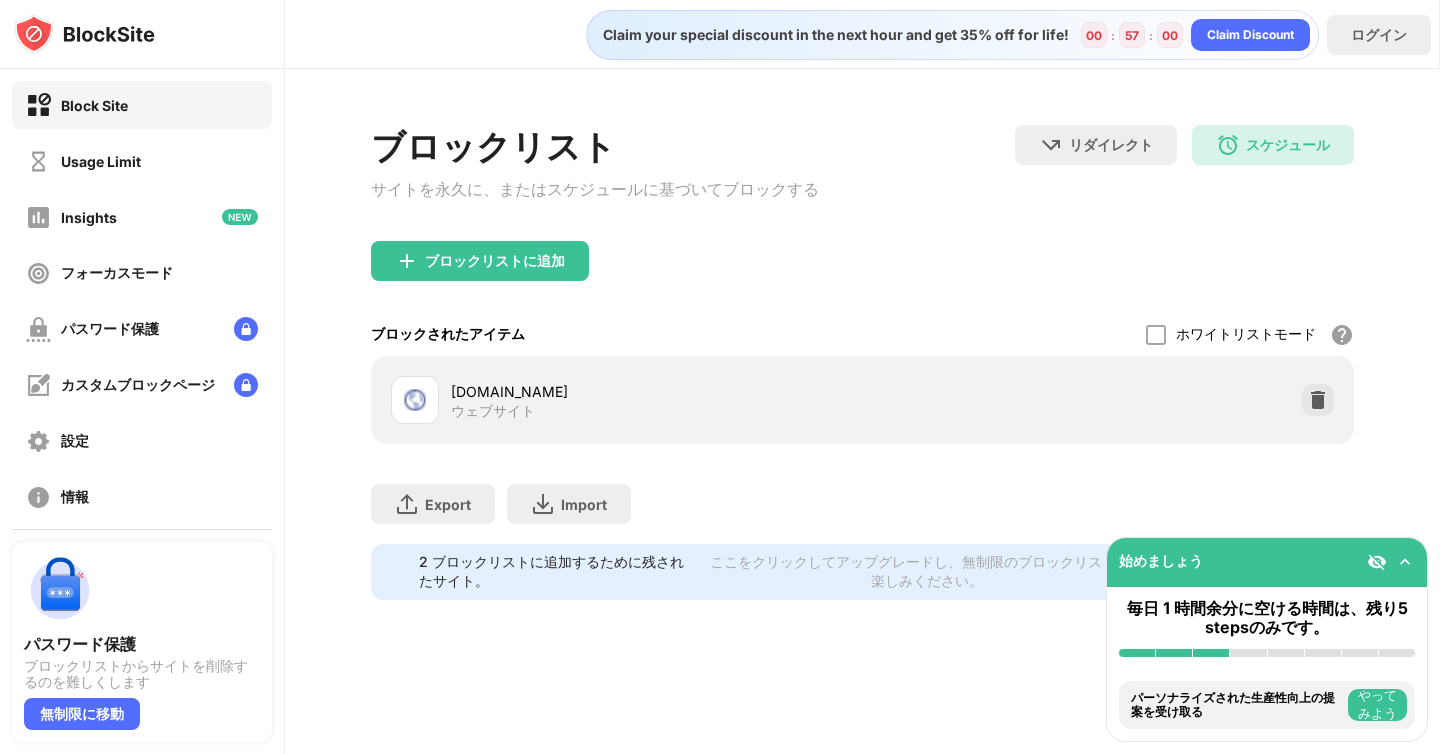 click on "gmail.com" at bounding box center [656, 391] 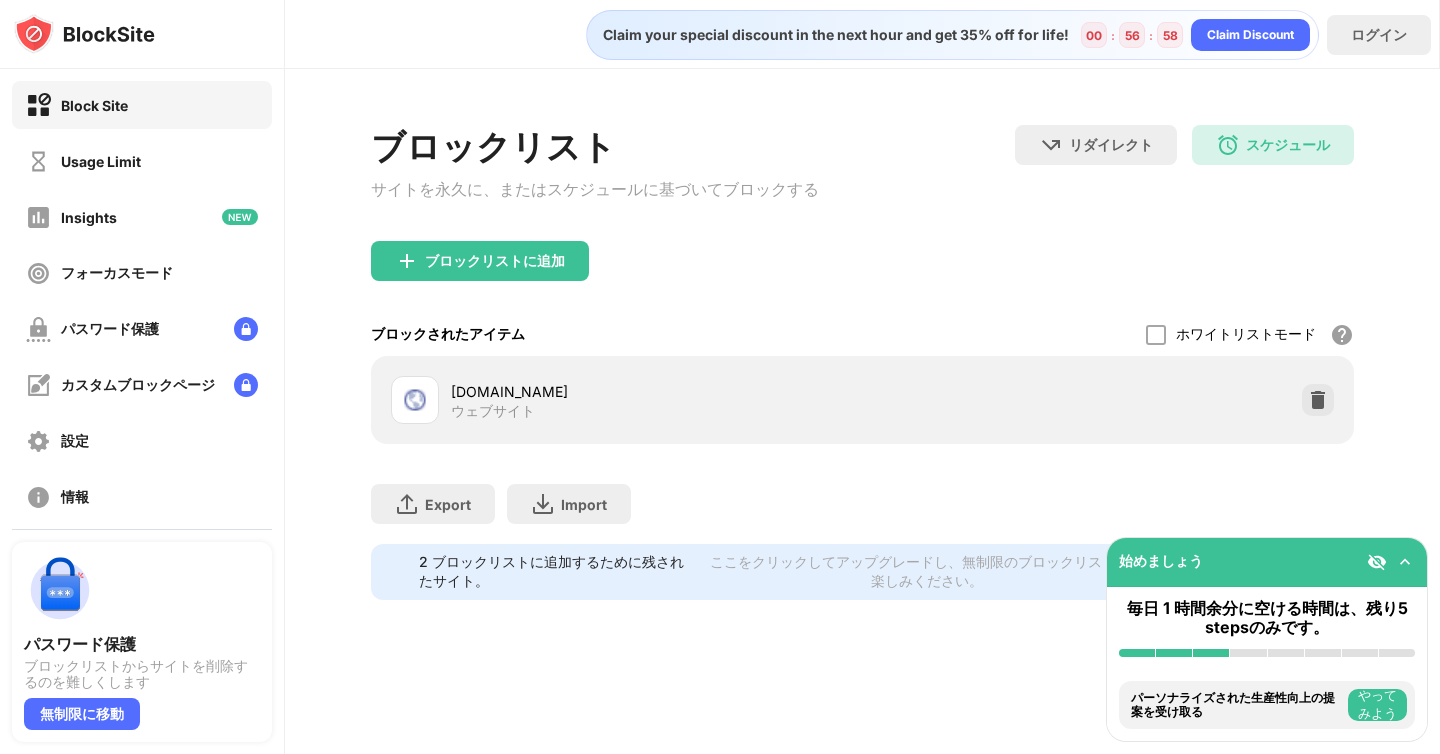 click at bounding box center (415, 400) 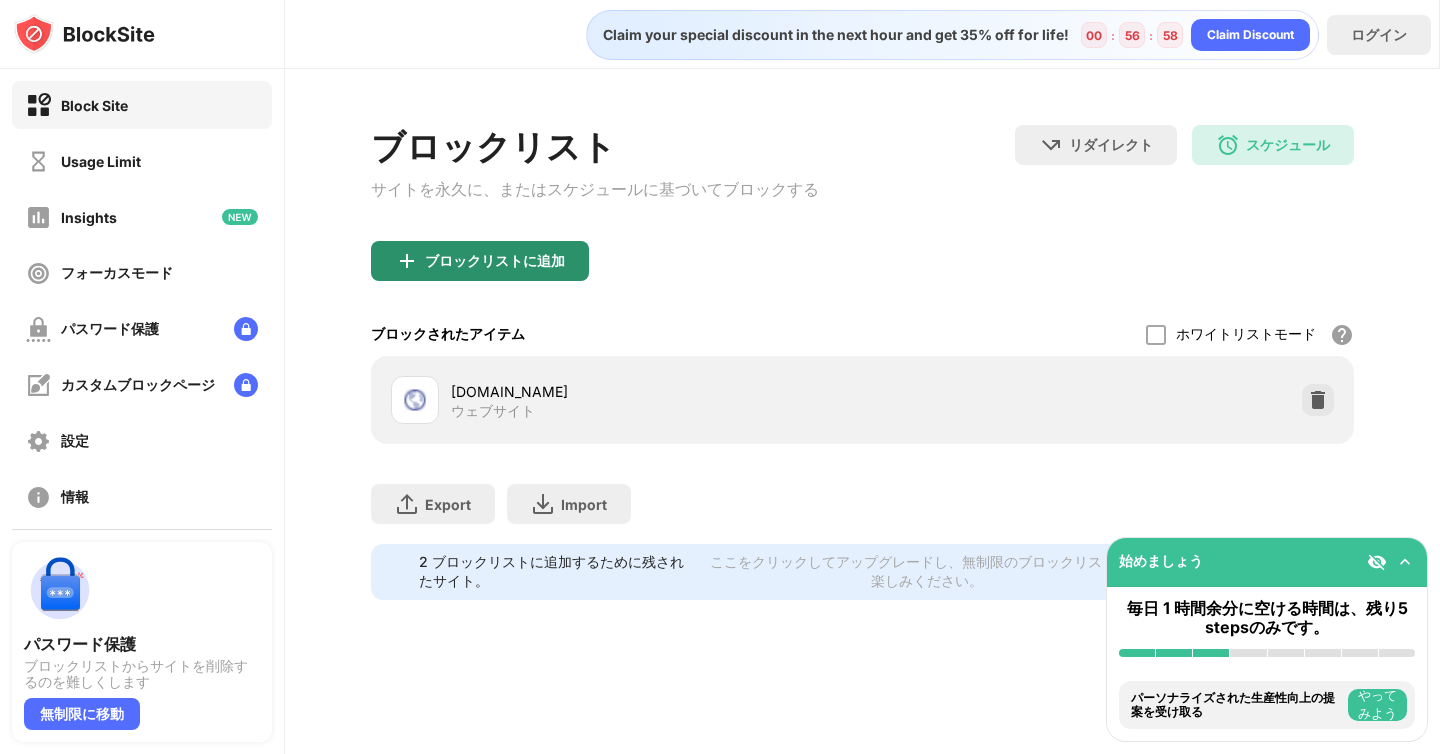 click on "ブロックリストに追加" at bounding box center (495, 261) 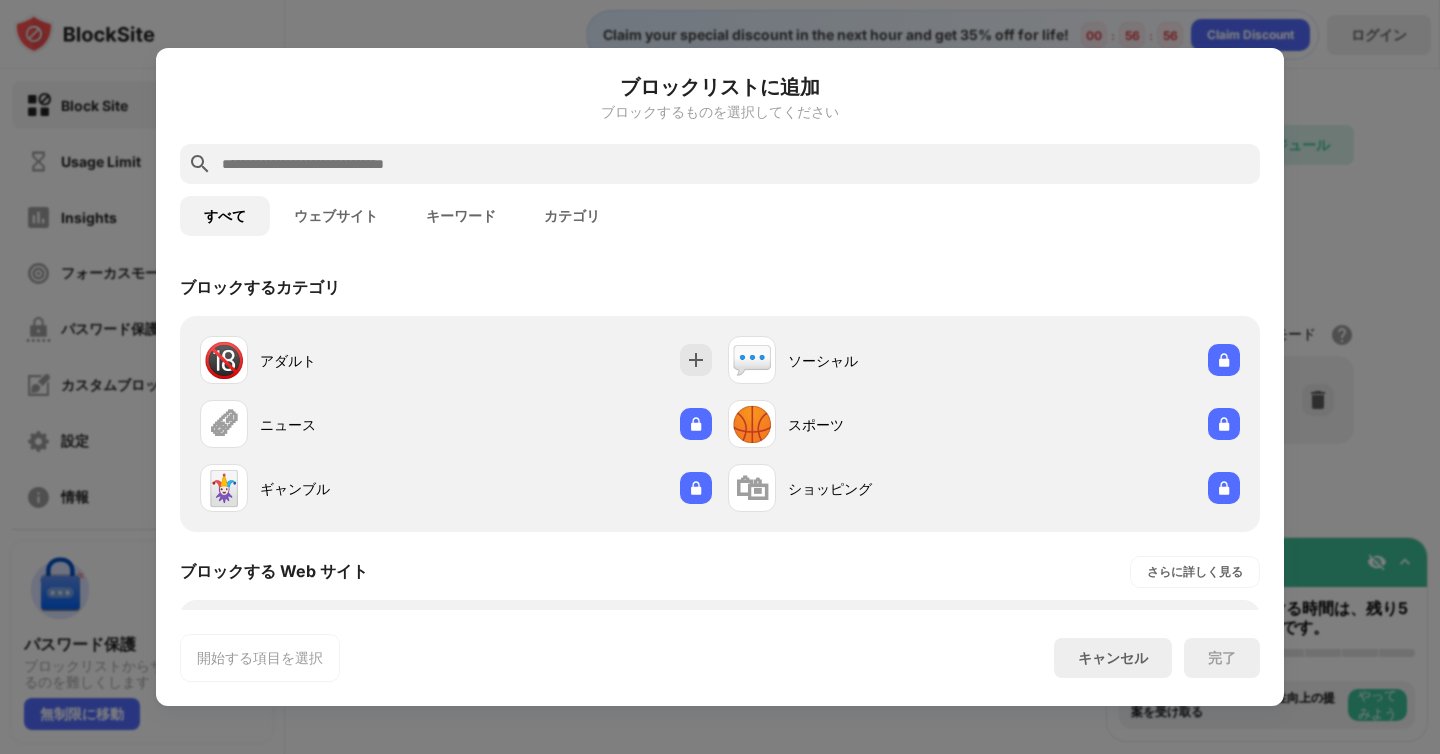 click at bounding box center (720, 164) 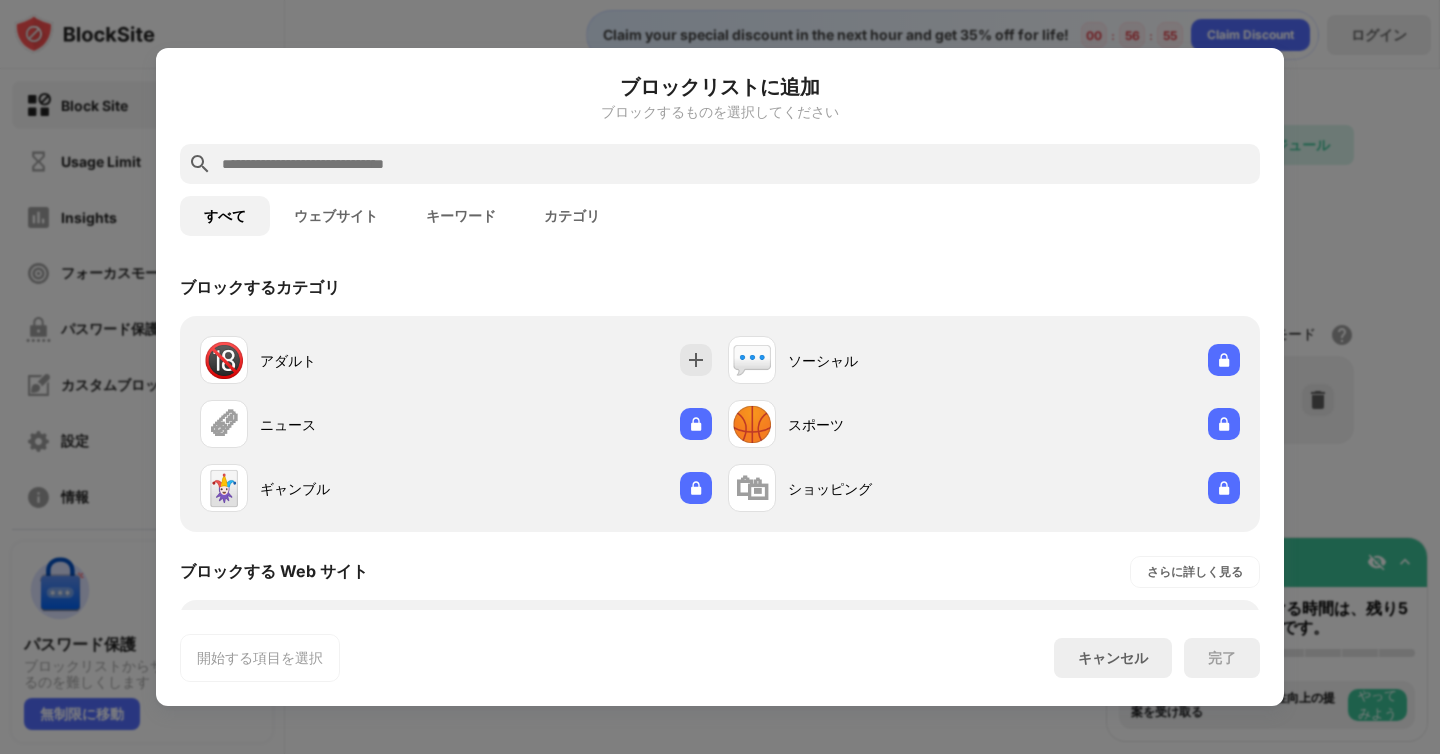 click at bounding box center [720, 164] 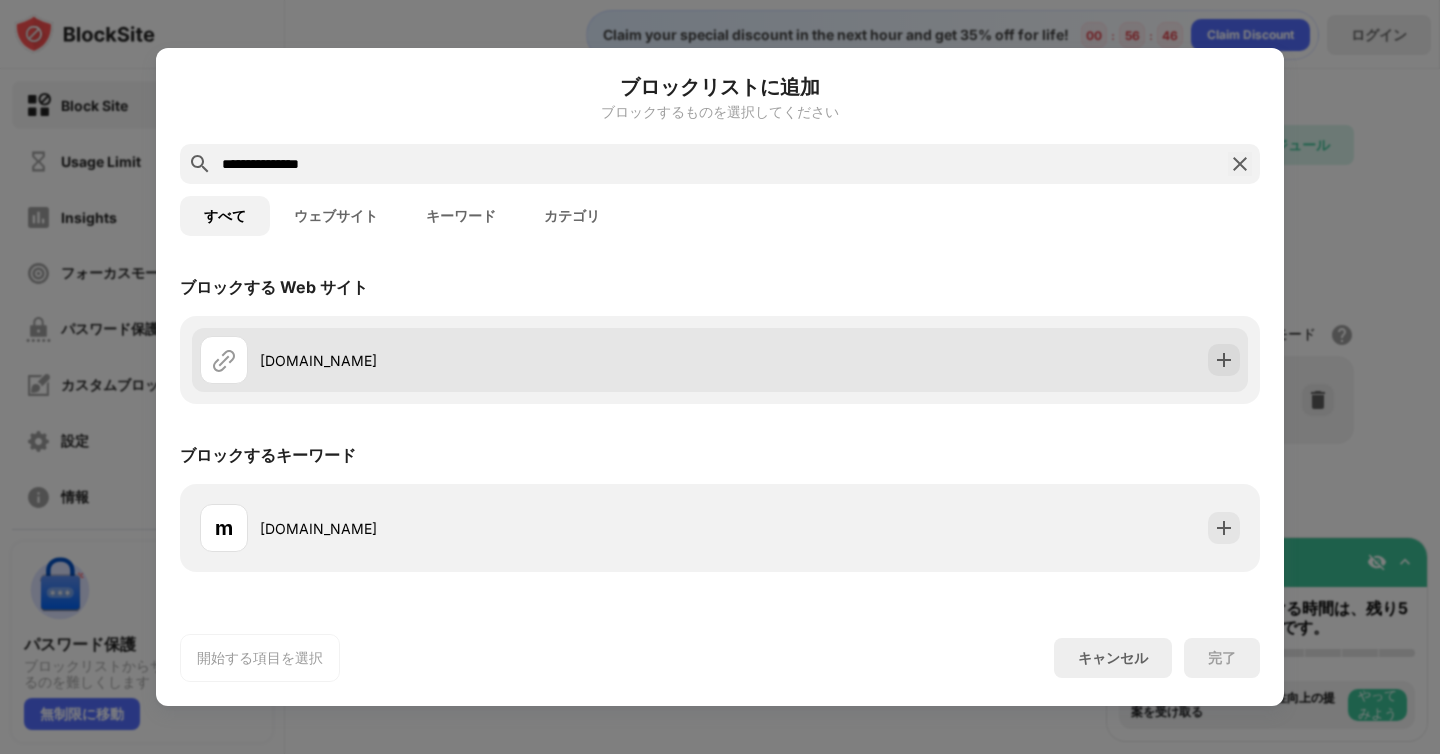 type on "**********" 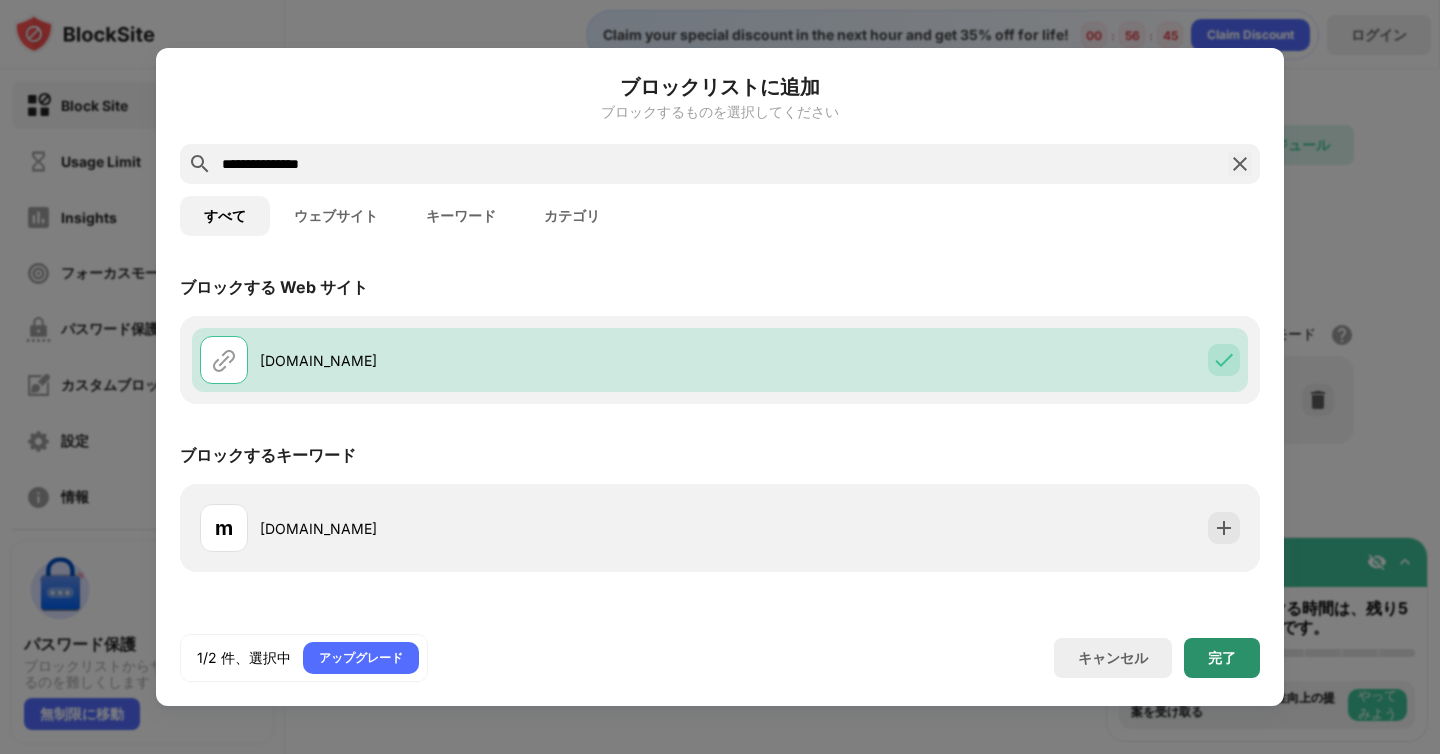click on "完了" at bounding box center [1222, 658] 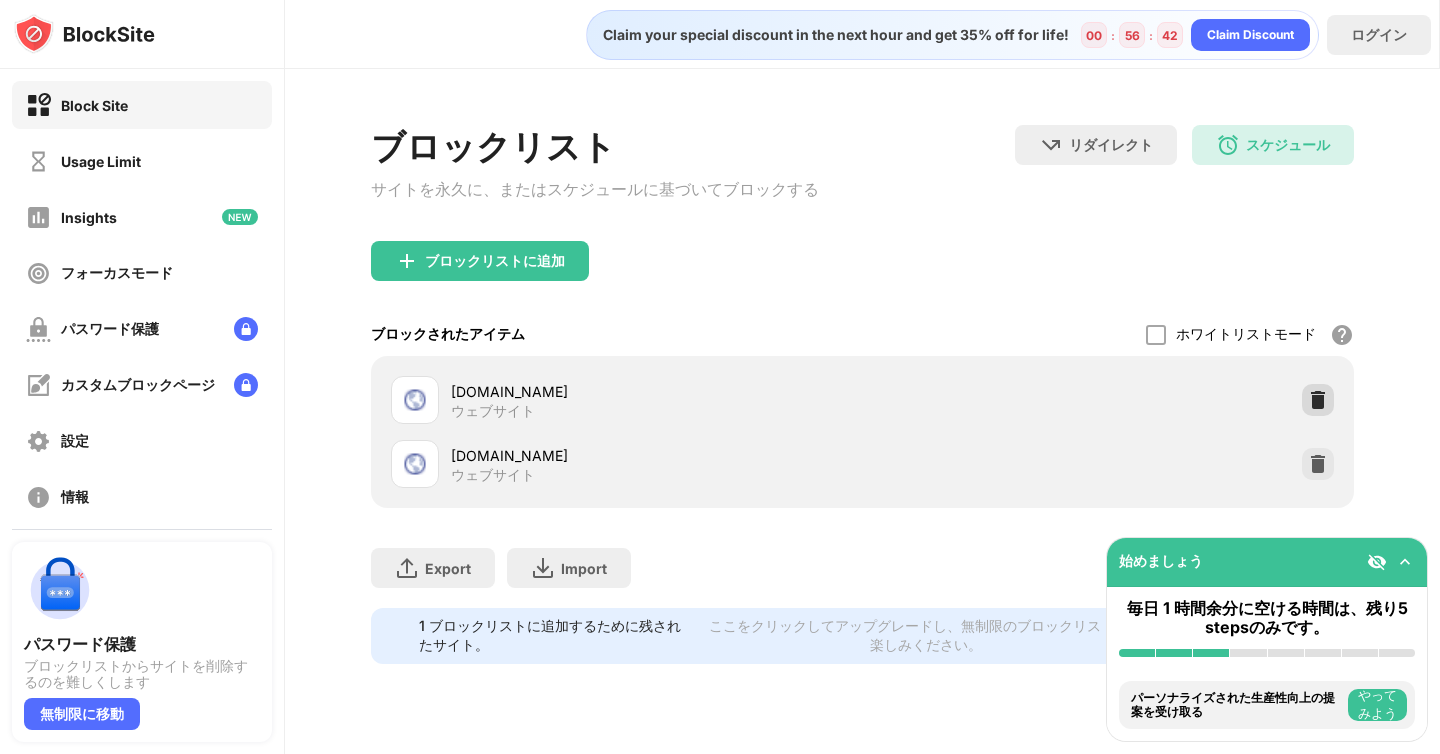 click at bounding box center [1318, 400] 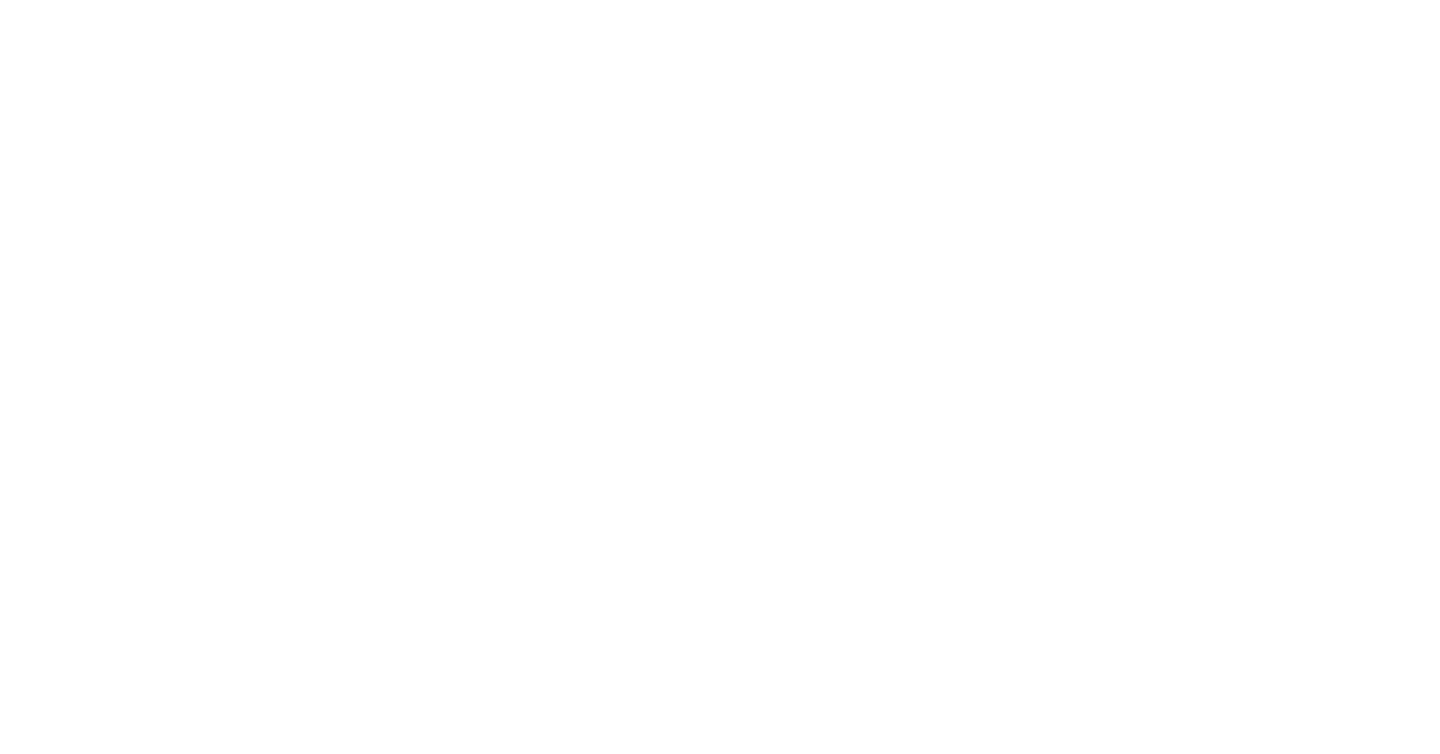 scroll, scrollTop: 0, scrollLeft: 0, axis: both 